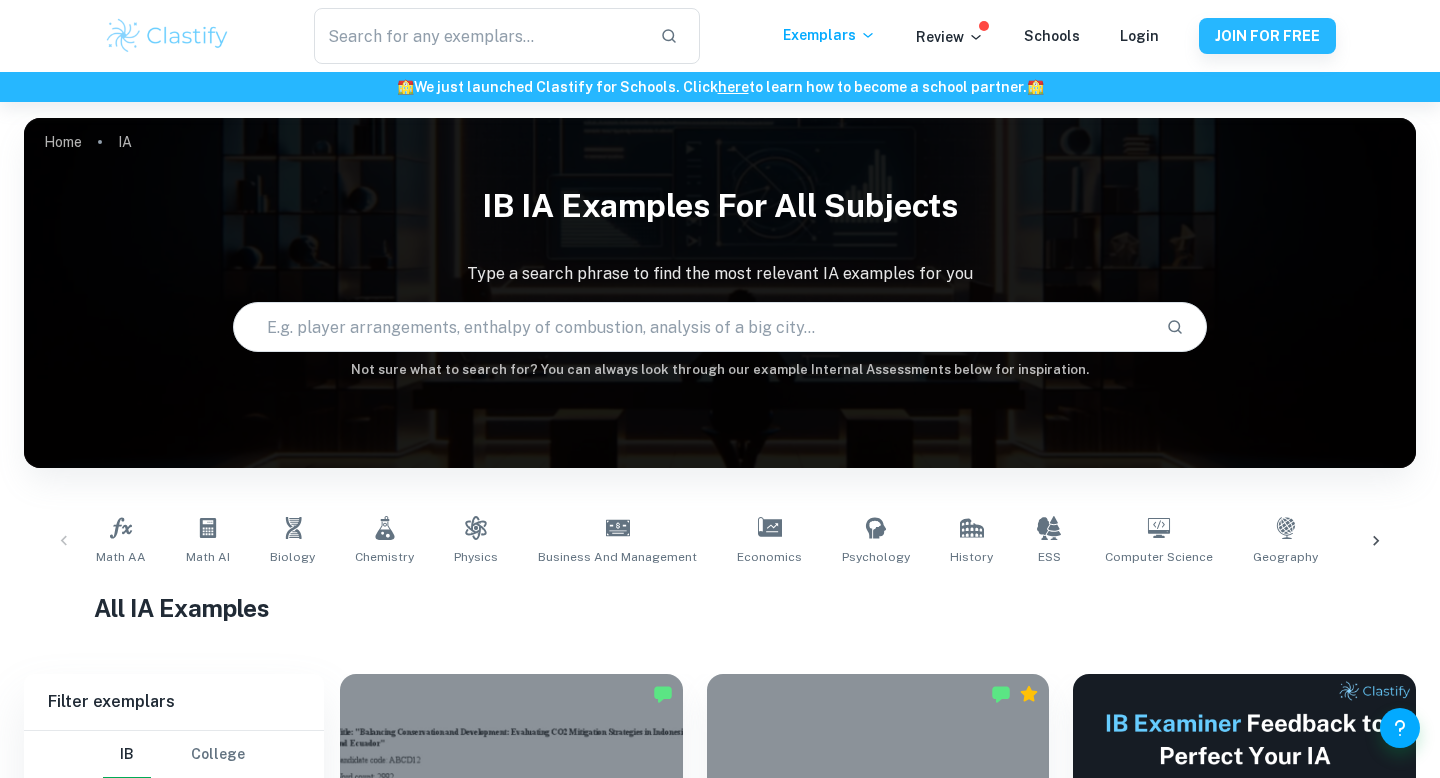 scroll, scrollTop: 64, scrollLeft: 0, axis: vertical 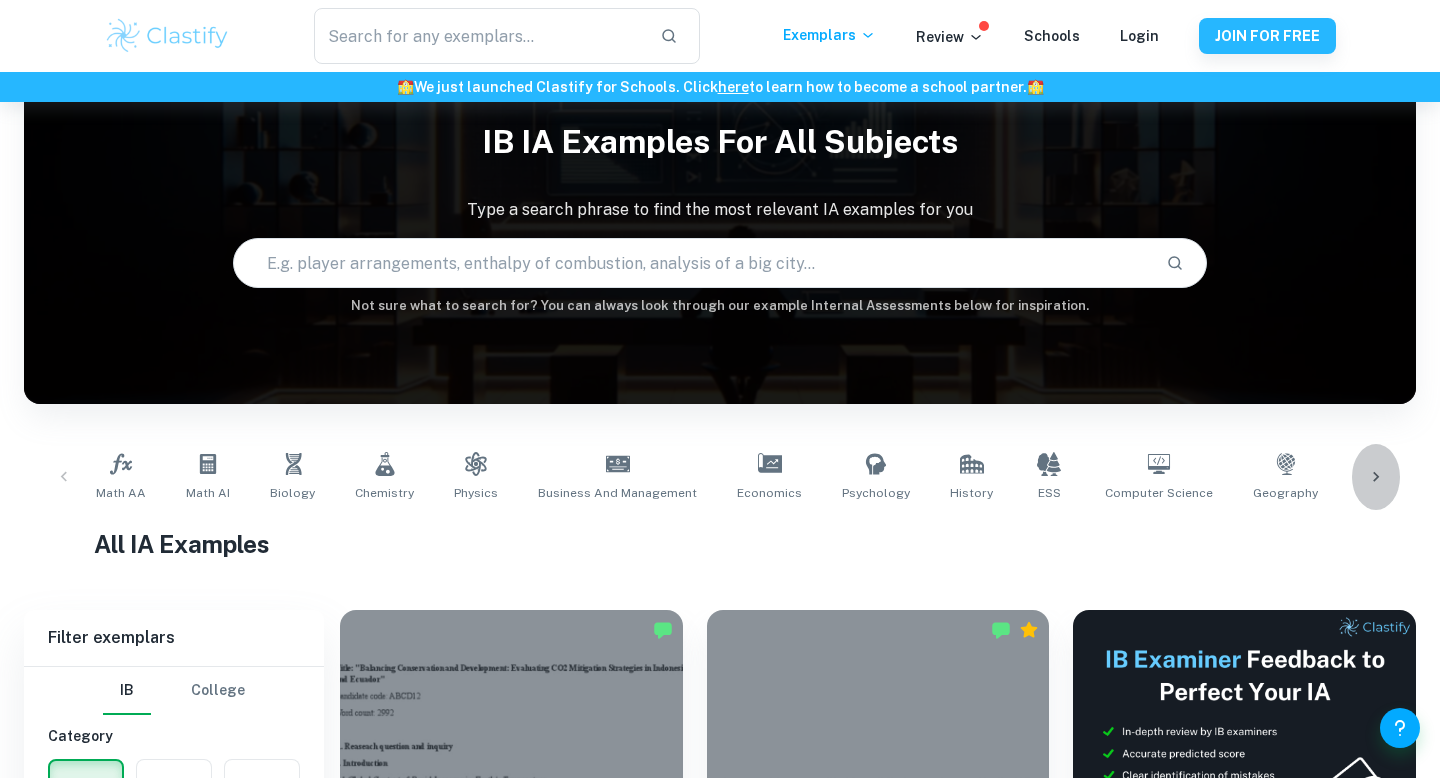 click 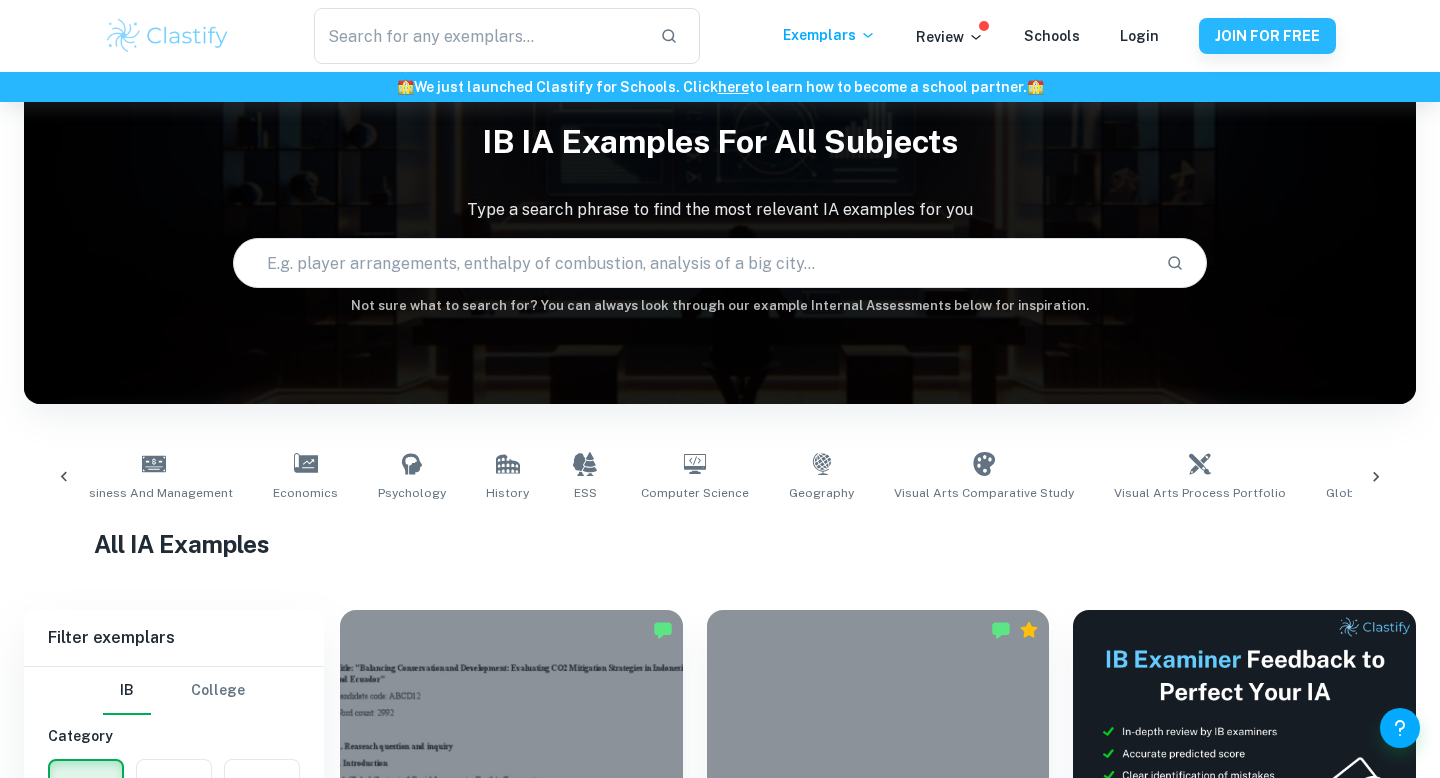 scroll, scrollTop: 0, scrollLeft: 1124, axis: horizontal 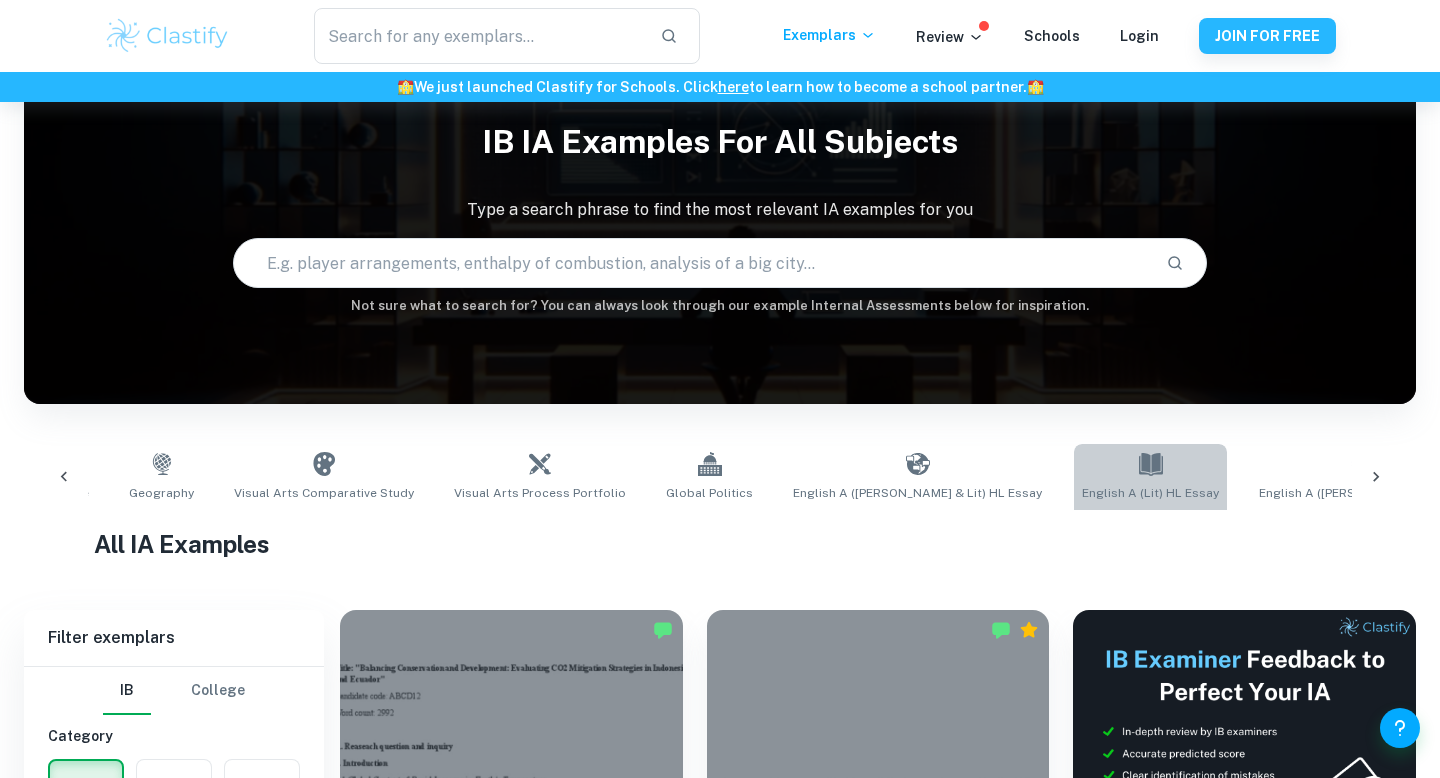 click on "English A (Lit) HL Essay" at bounding box center [1150, 493] 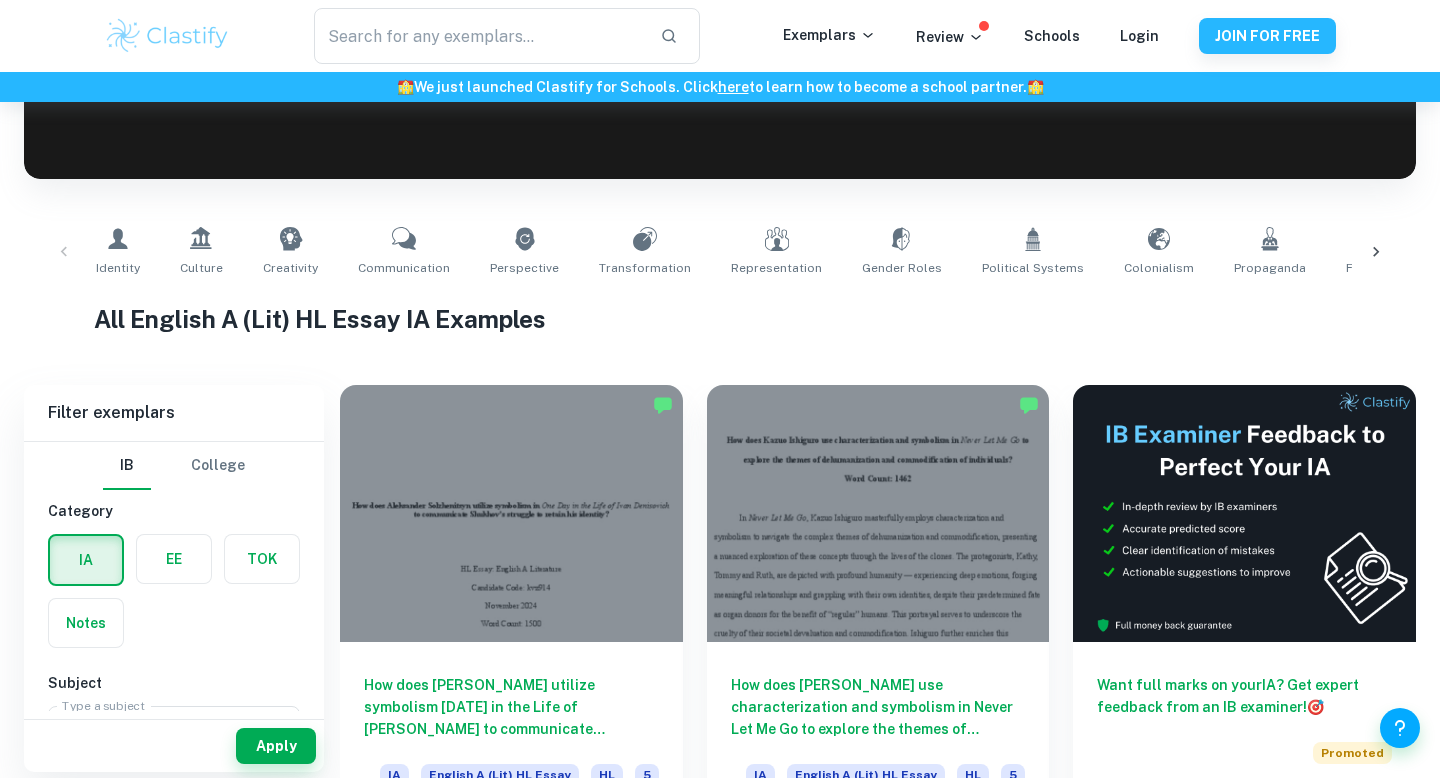 scroll, scrollTop: 327, scrollLeft: 0, axis: vertical 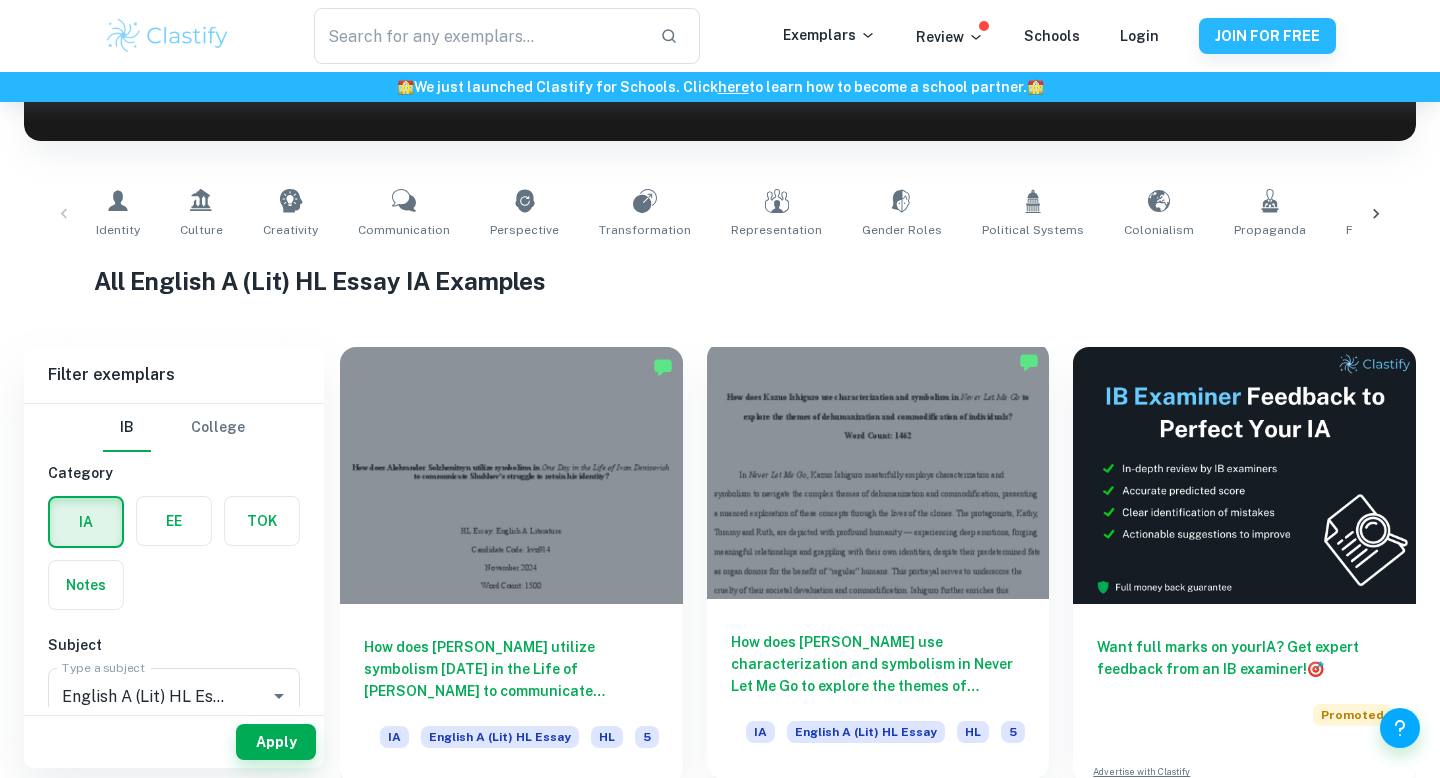 click at bounding box center (878, 470) 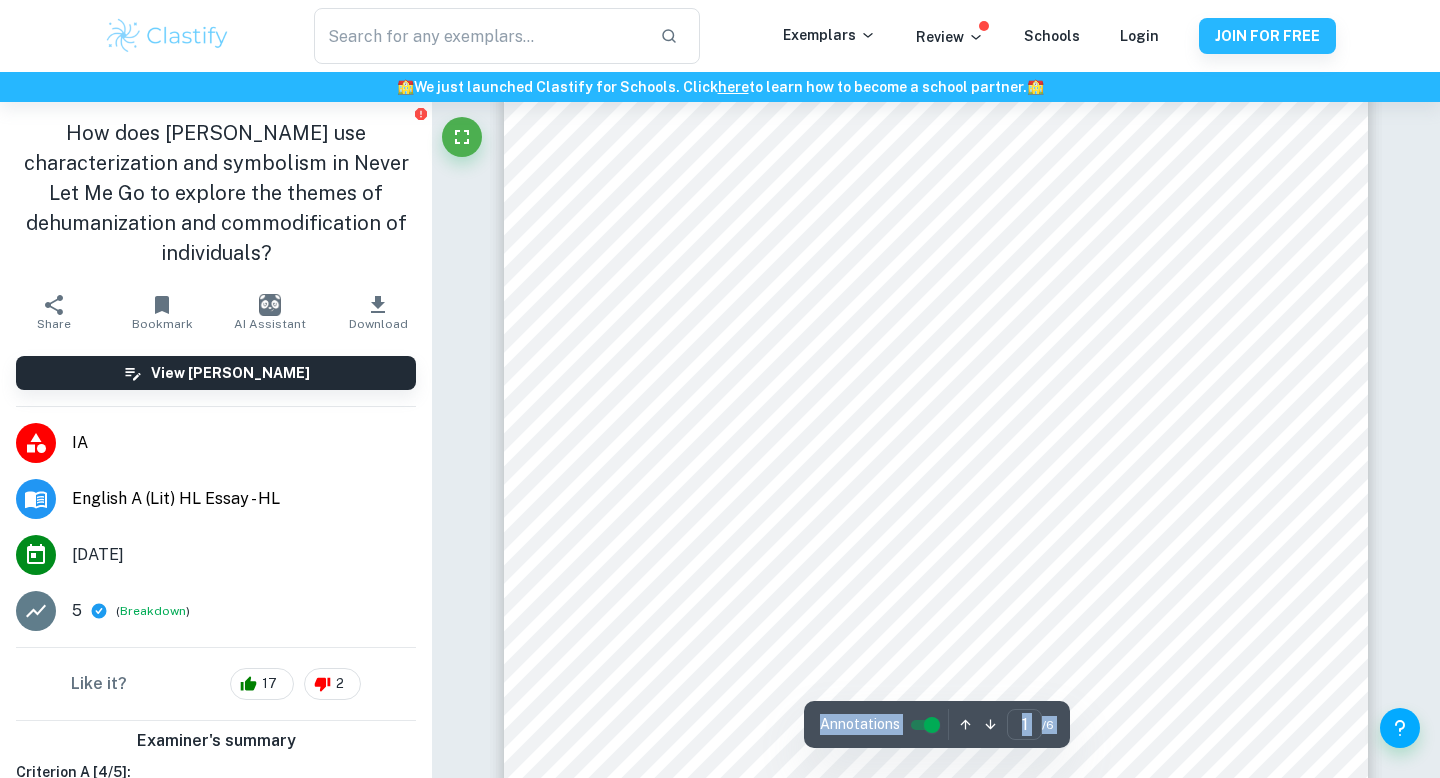 scroll, scrollTop: 121, scrollLeft: 0, axis: vertical 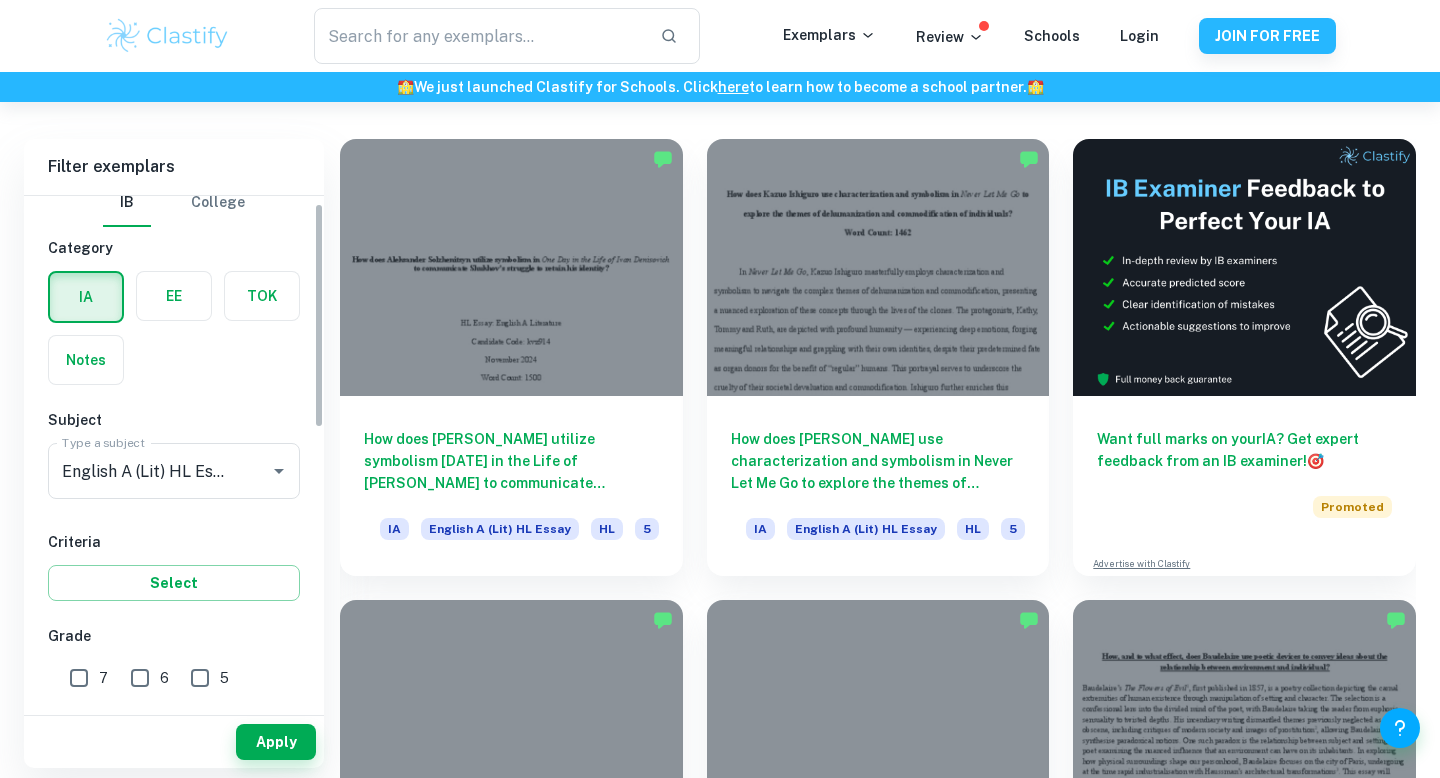 click on "7" at bounding box center [79, 678] 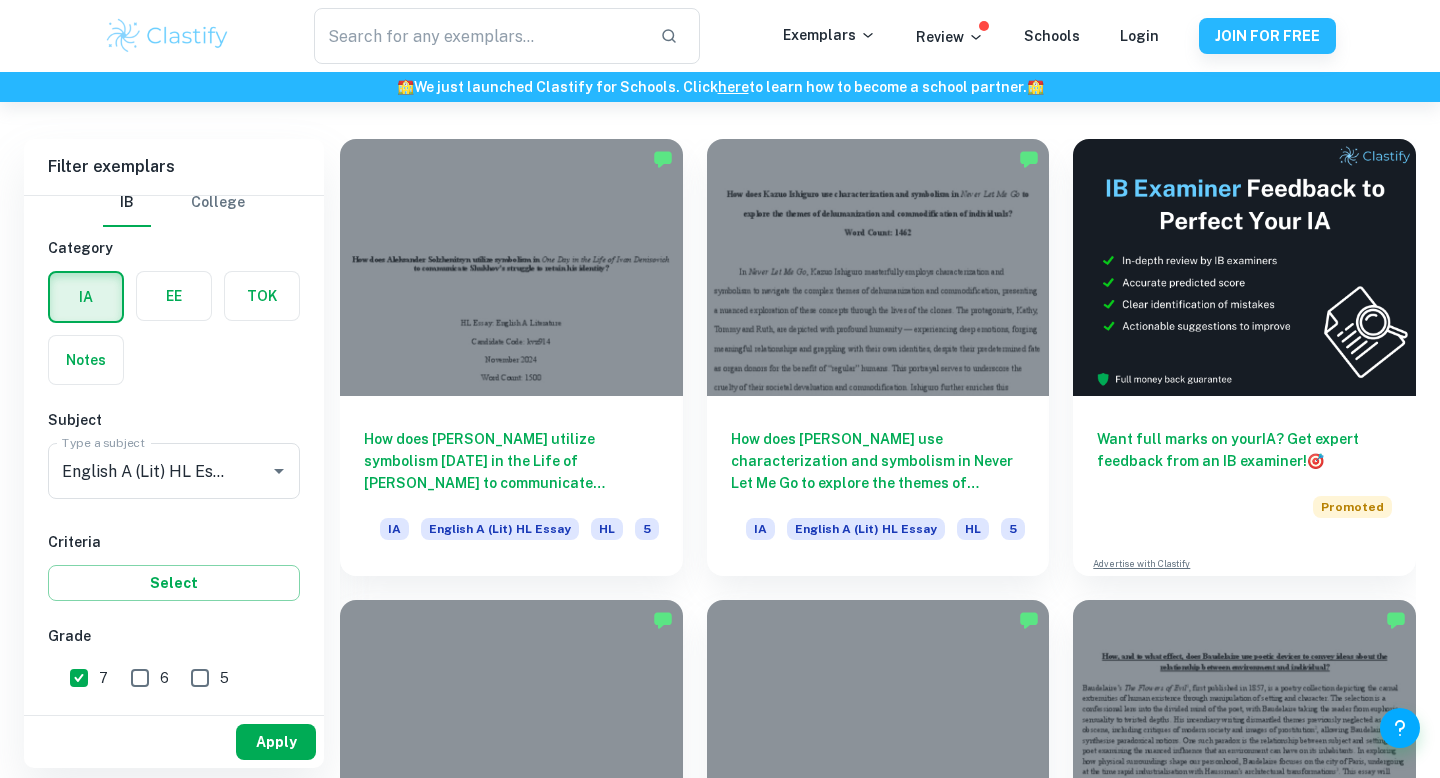 click on "Apply" at bounding box center [276, 742] 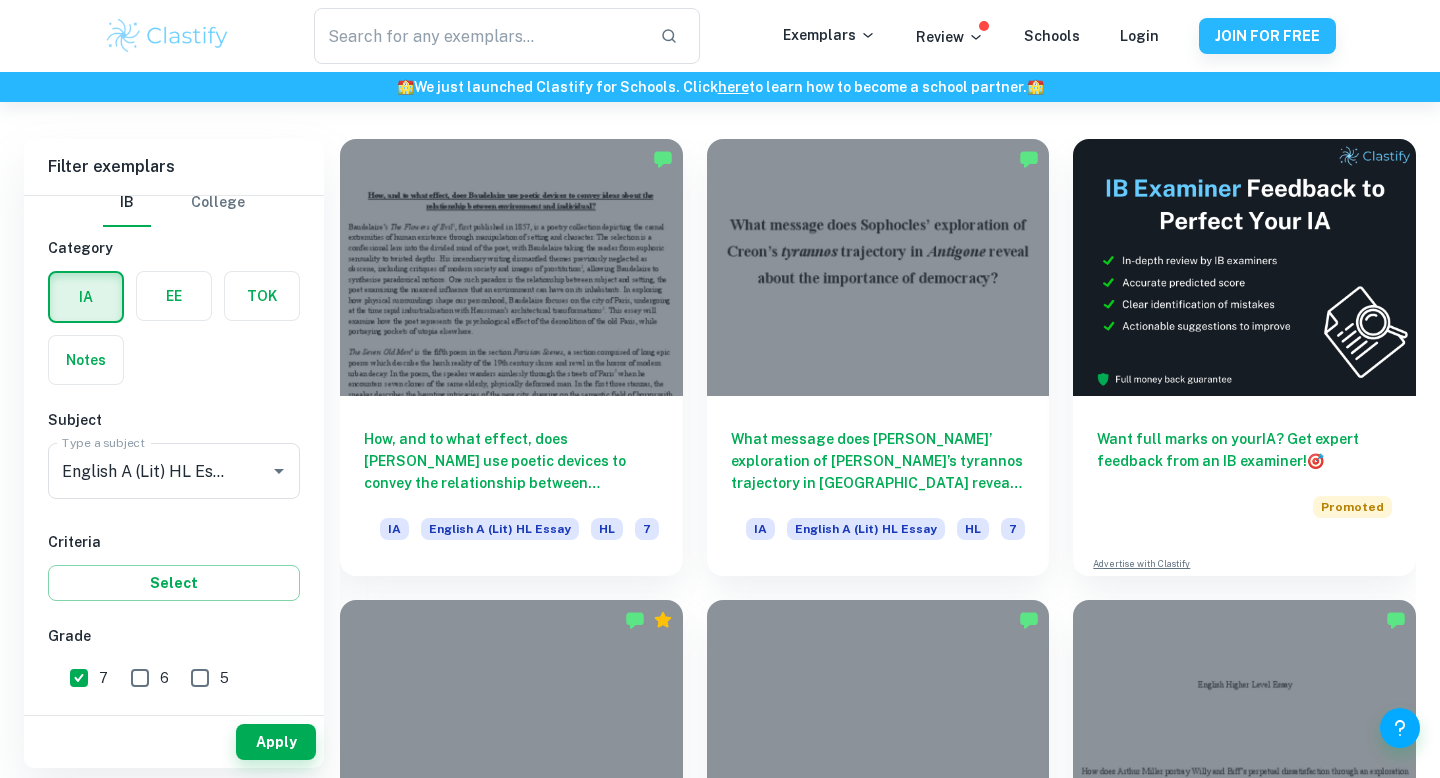 click at bounding box center (174, 296) 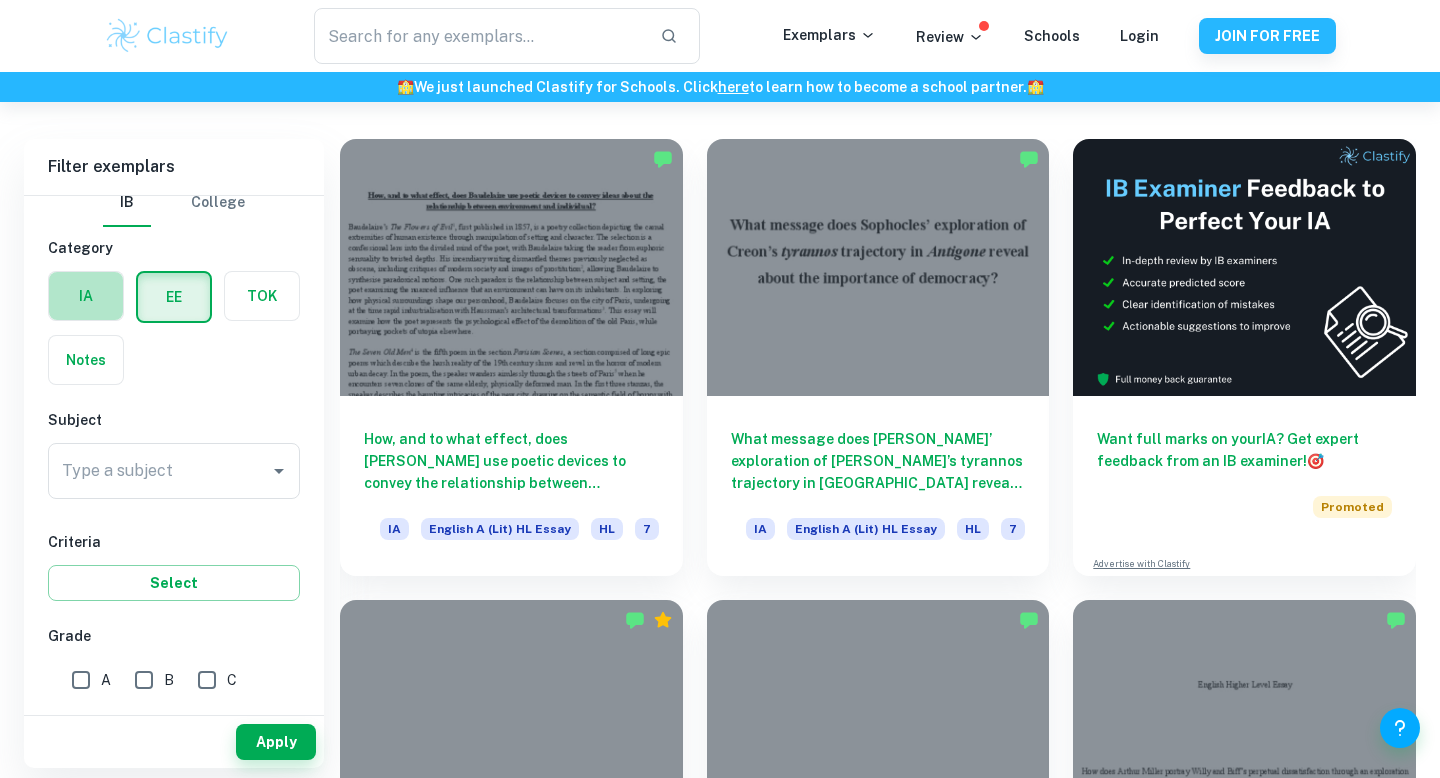 click at bounding box center (86, 296) 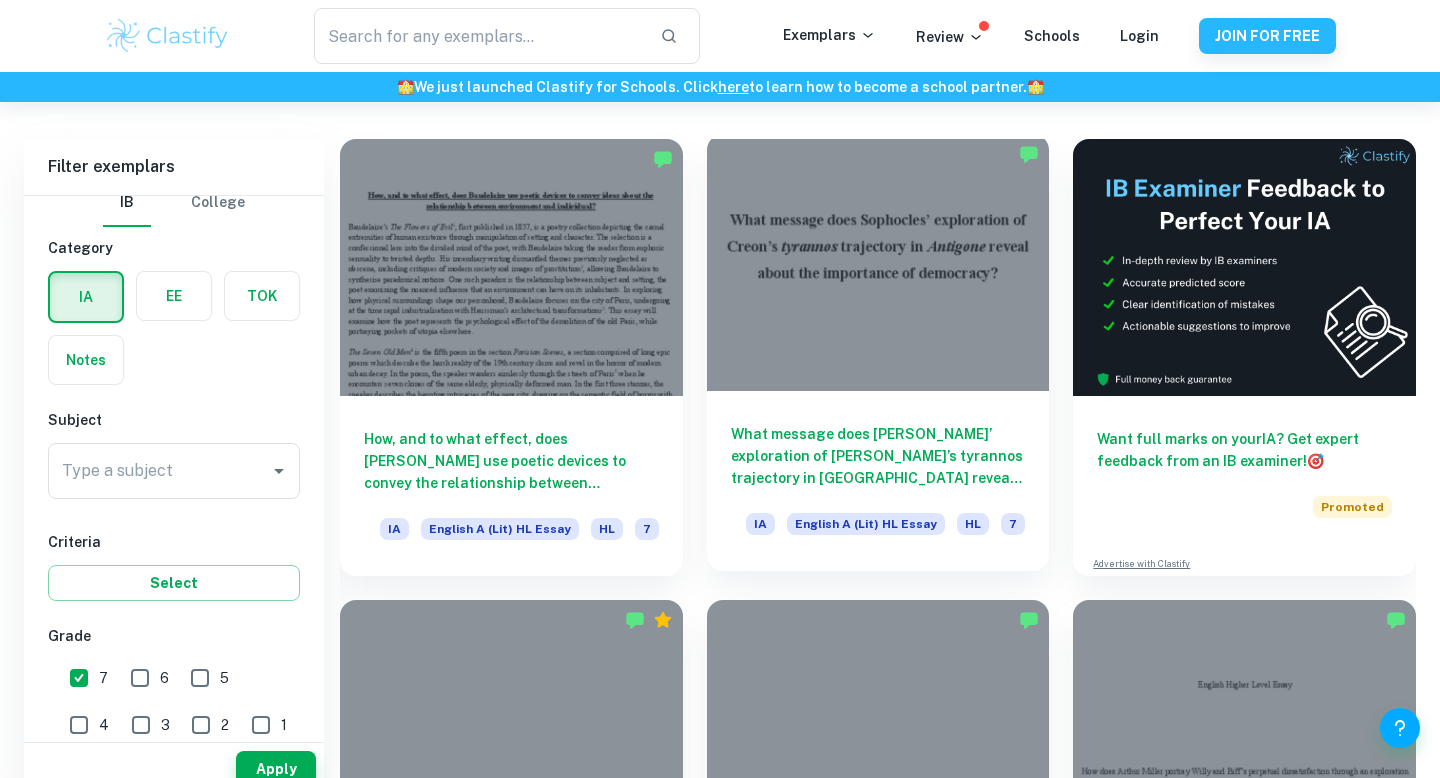 scroll, scrollTop: 777, scrollLeft: 0, axis: vertical 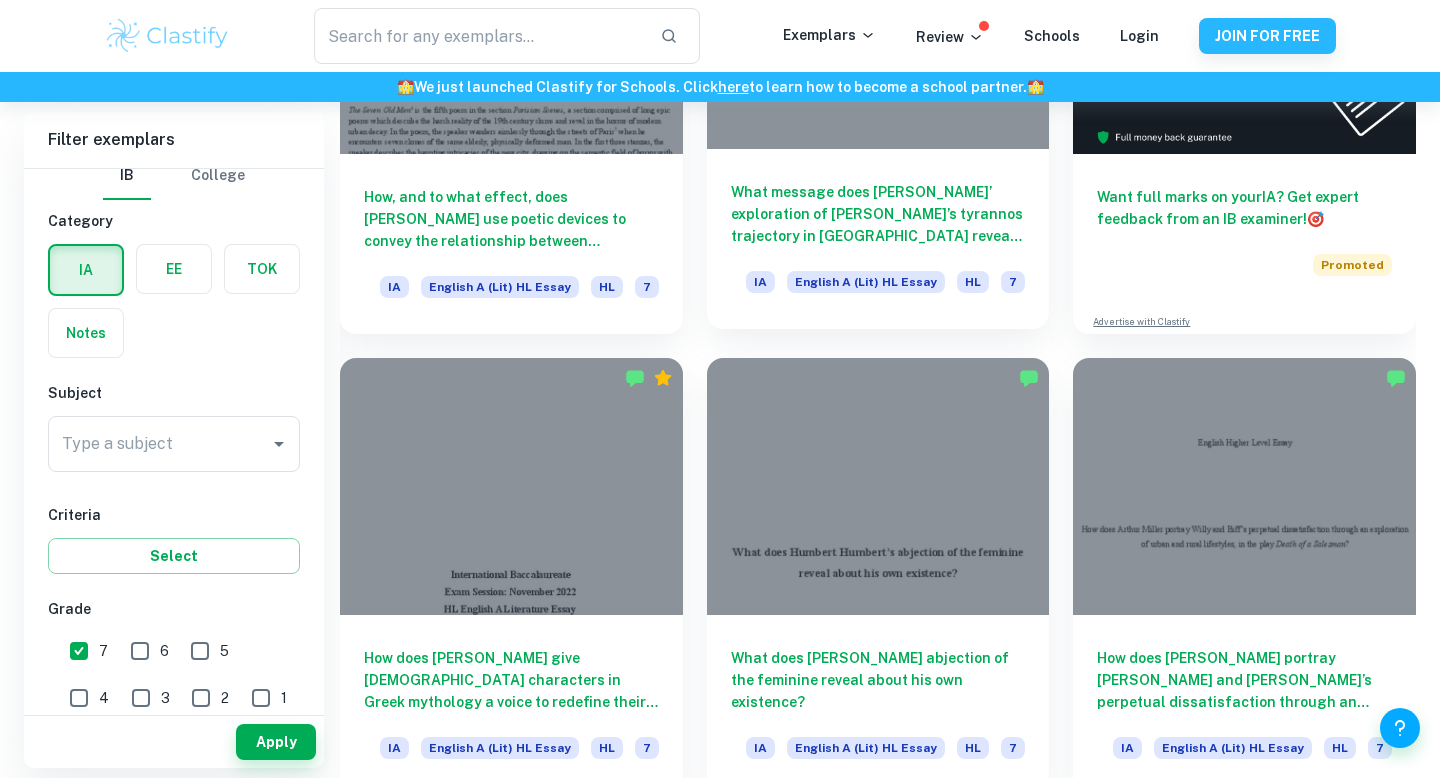 click on "What message does [PERSON_NAME]’ exploration of [PERSON_NAME]’s tyrannos trajectory in [GEOGRAPHIC_DATA] reveal about the importance of democracy?" at bounding box center [878, 214] 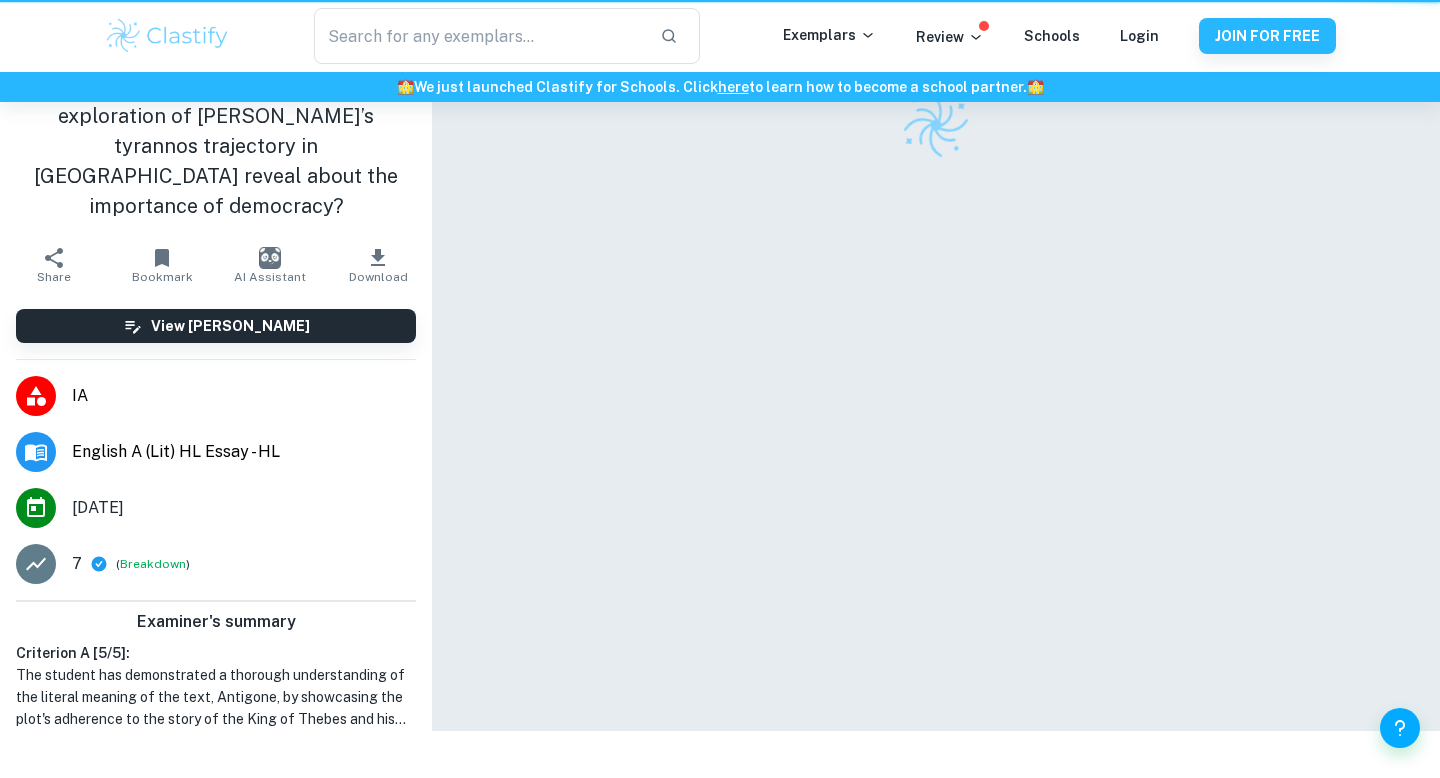 scroll, scrollTop: 0, scrollLeft: 0, axis: both 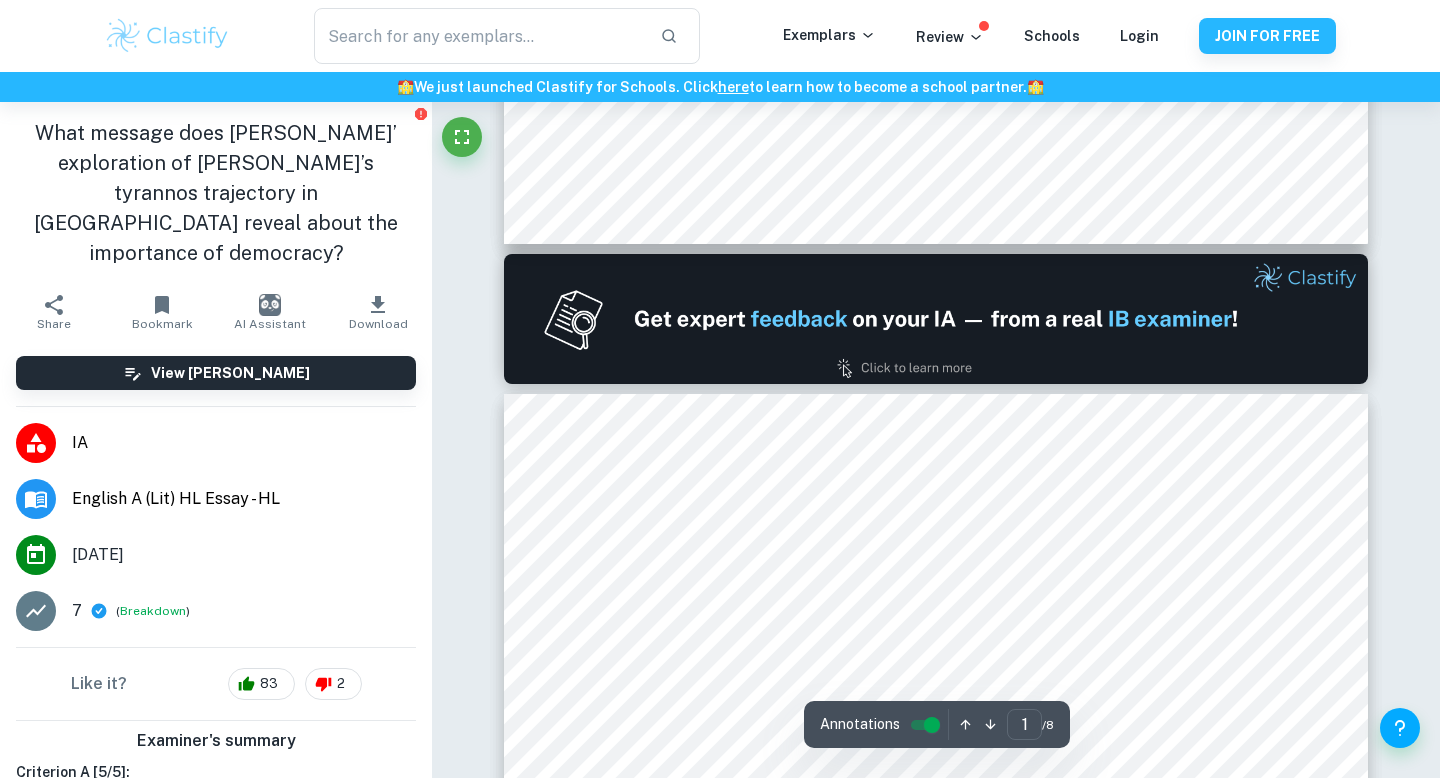type on "2" 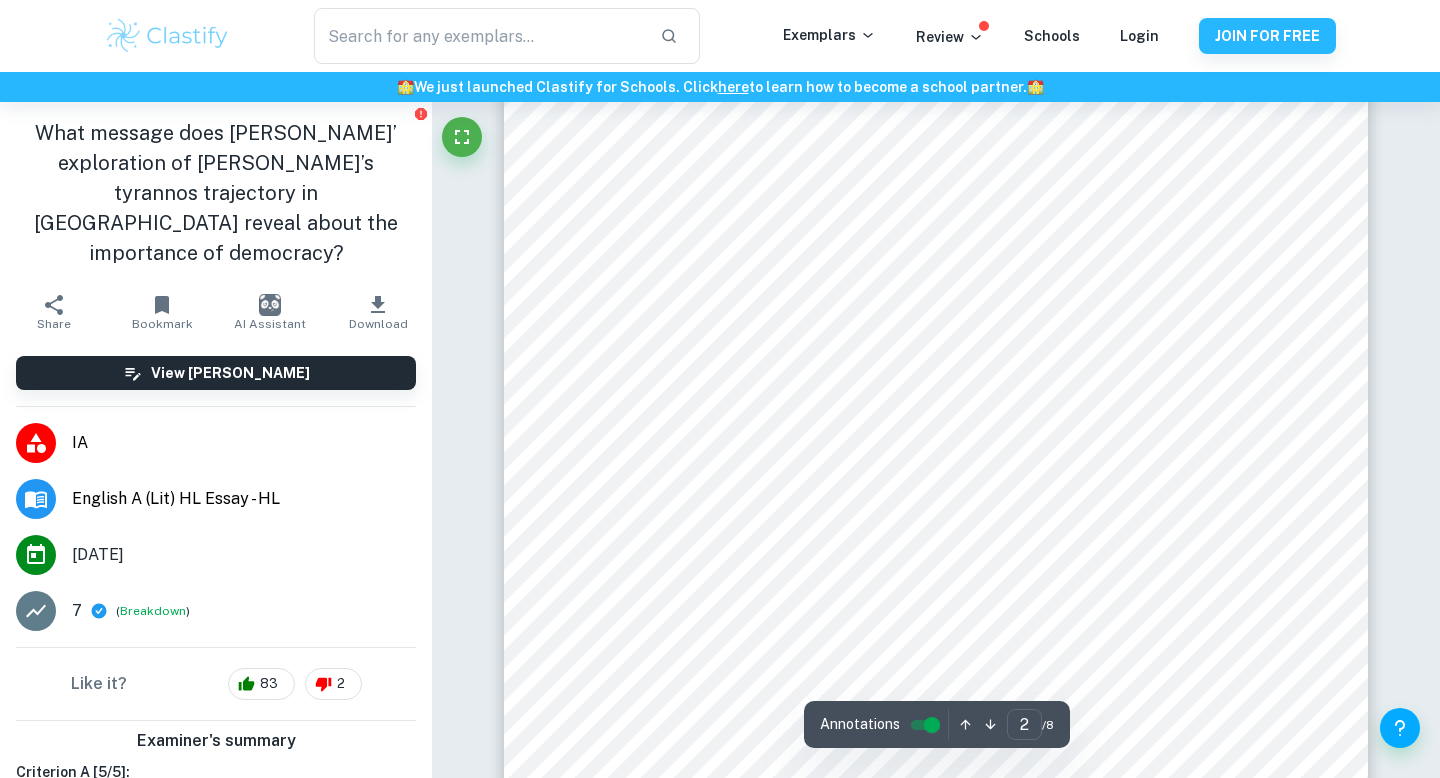 scroll, scrollTop: 1393, scrollLeft: 0, axis: vertical 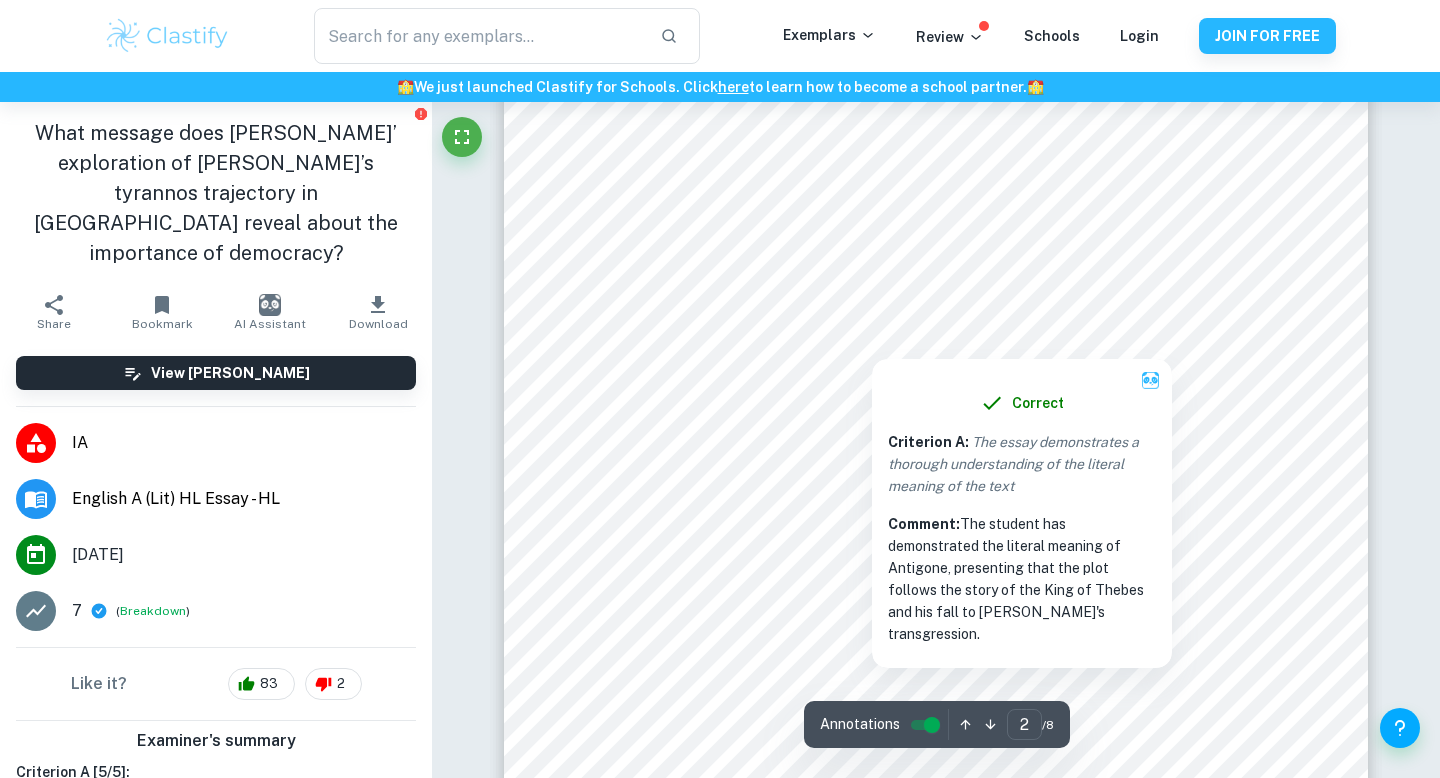 click on "Correct Criterion A :   The essay demonstrates a thorough understanding of the literal meaning of the text Comment:  The student has demonstrated the literal meaning of Antigone, presenting that the plot follows the story of the King of Thebes and his fall to Tyrannos's transgression." at bounding box center [1022, 508] 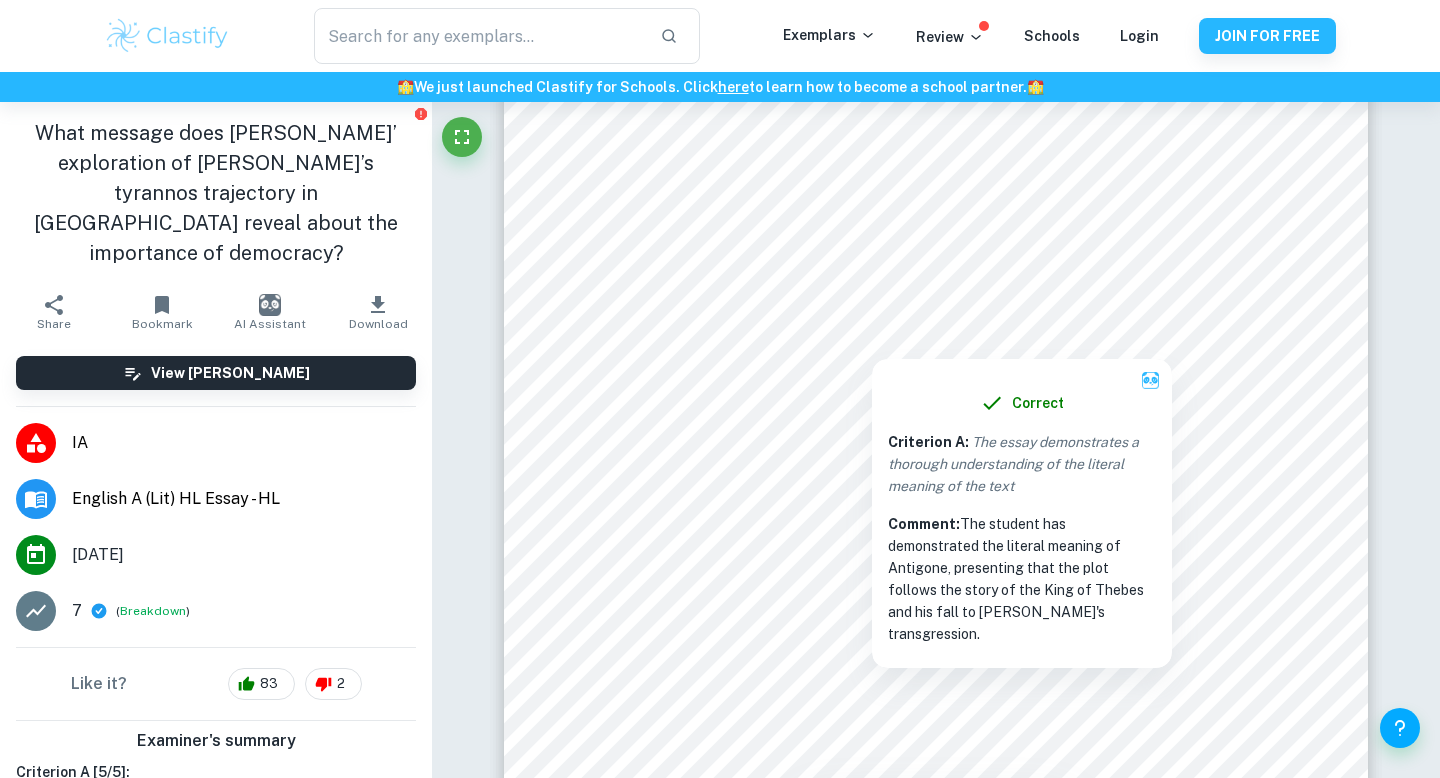 click at bounding box center (872, 334) 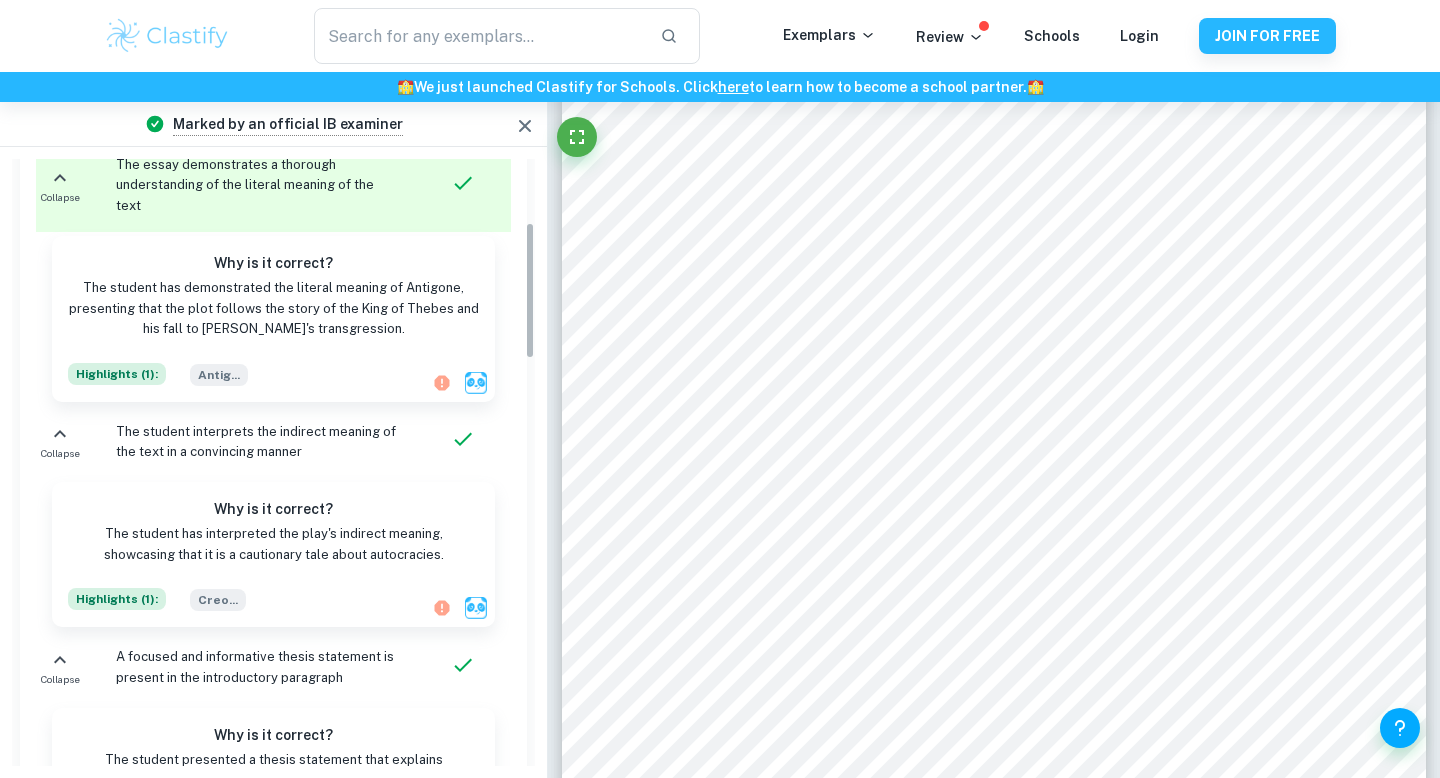 scroll, scrollTop: 282, scrollLeft: 0, axis: vertical 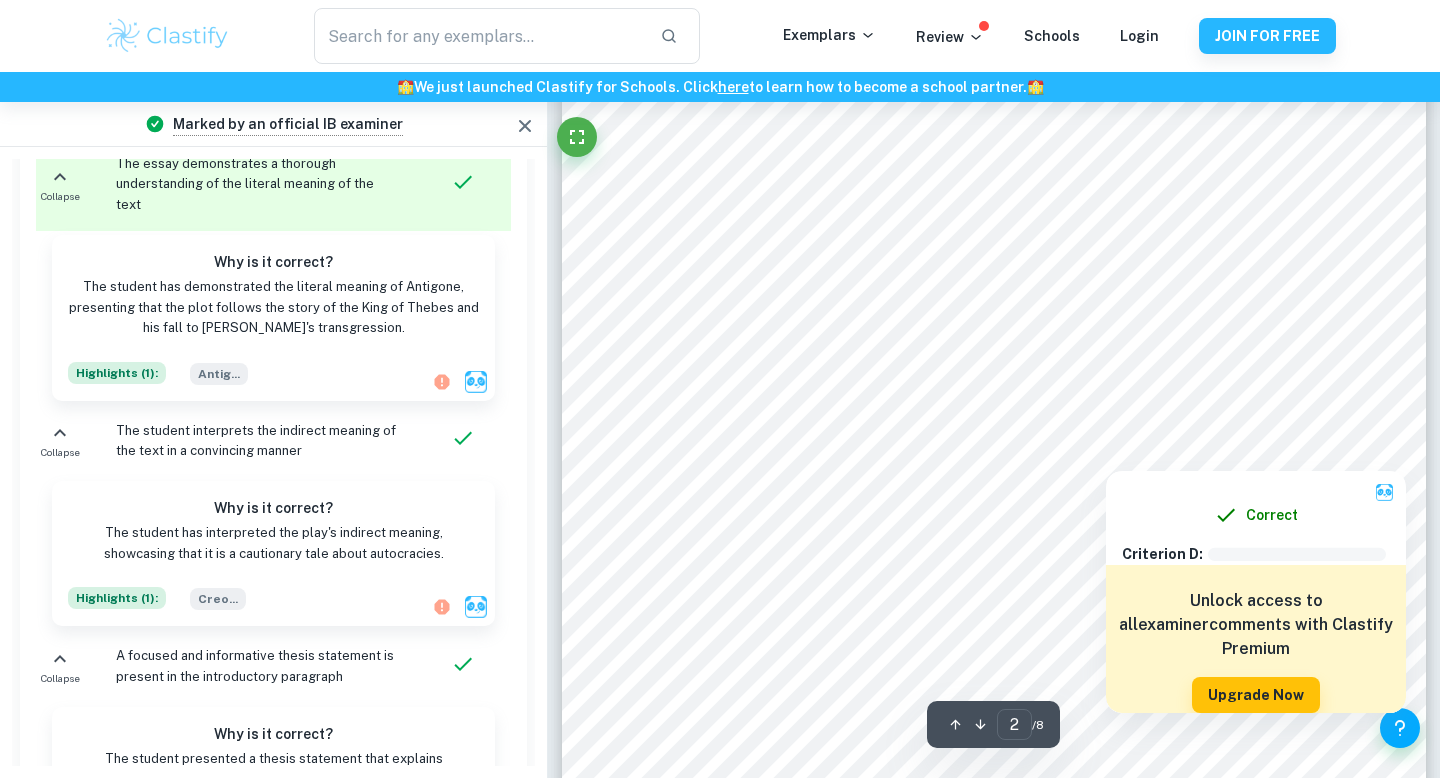 click at bounding box center (1106, 455) 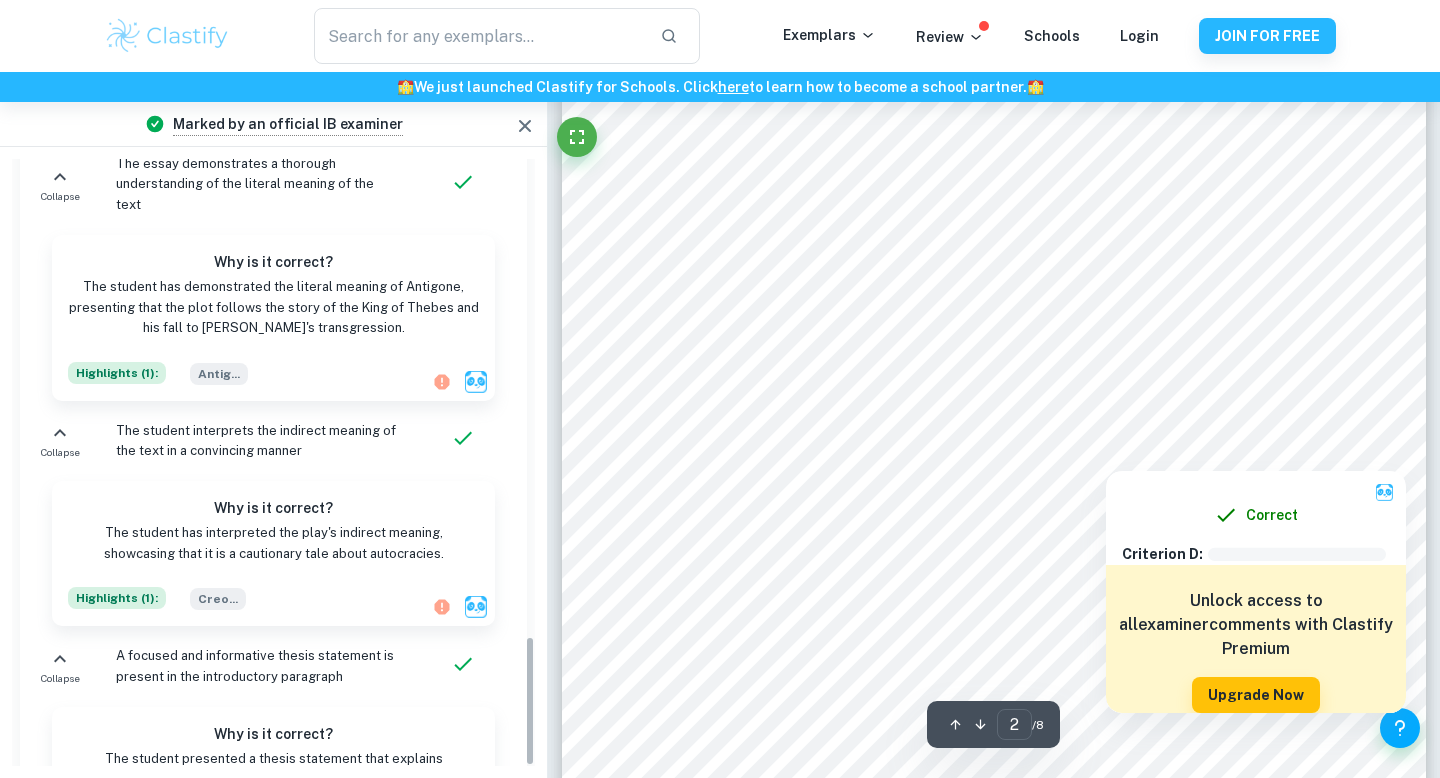 scroll, scrollTop: 2890, scrollLeft: 0, axis: vertical 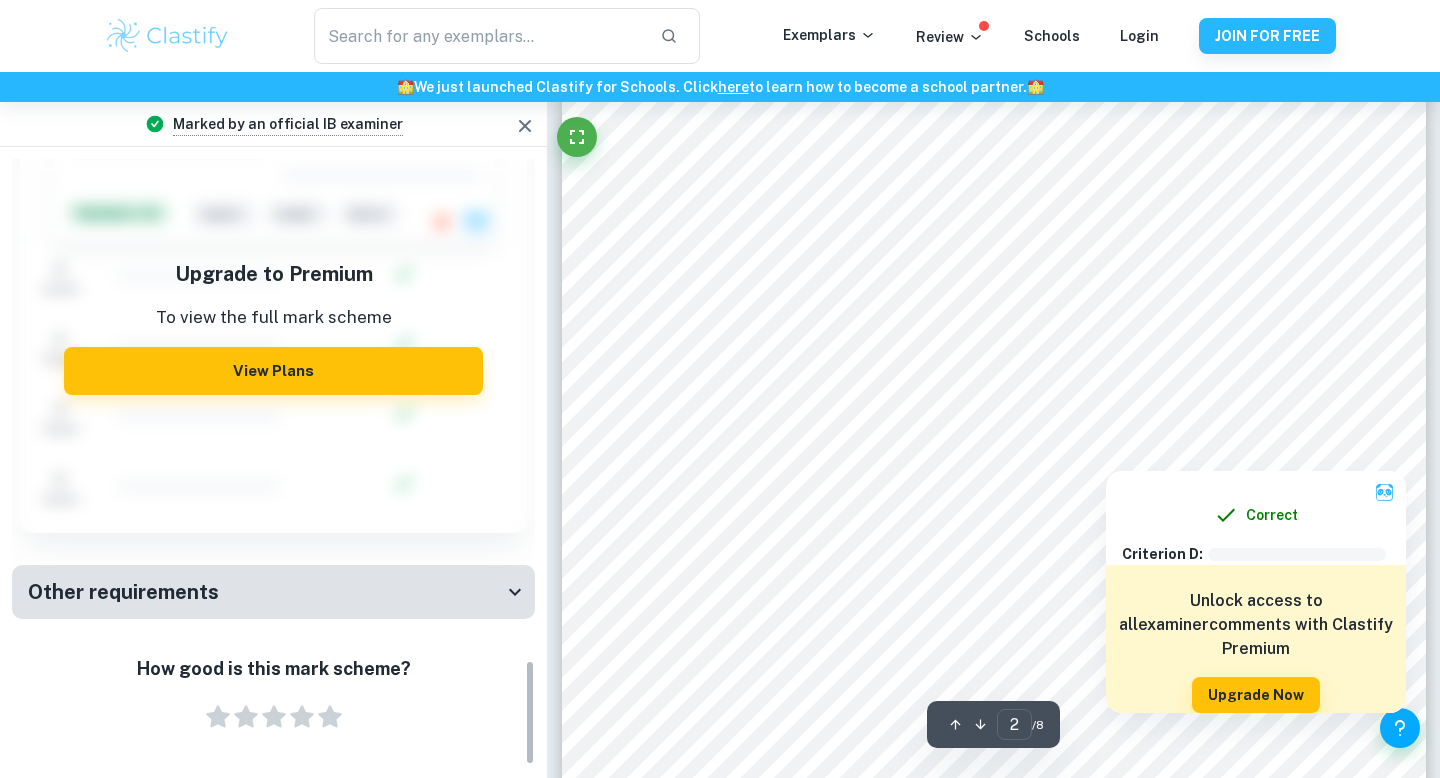 drag, startPoint x: 1061, startPoint y: 456, endPoint x: 392, endPoint y: 297, distance: 687.6351 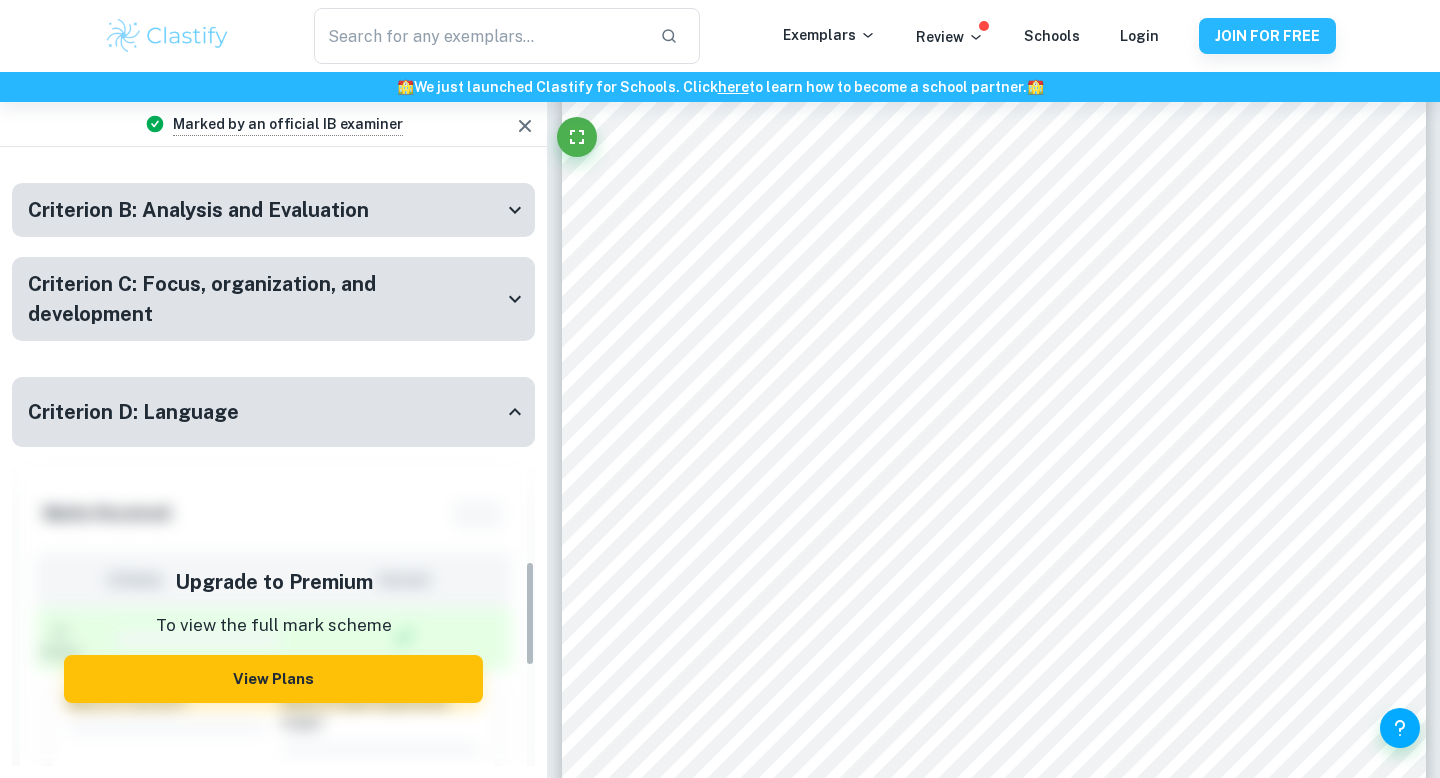scroll, scrollTop: 2317, scrollLeft: 0, axis: vertical 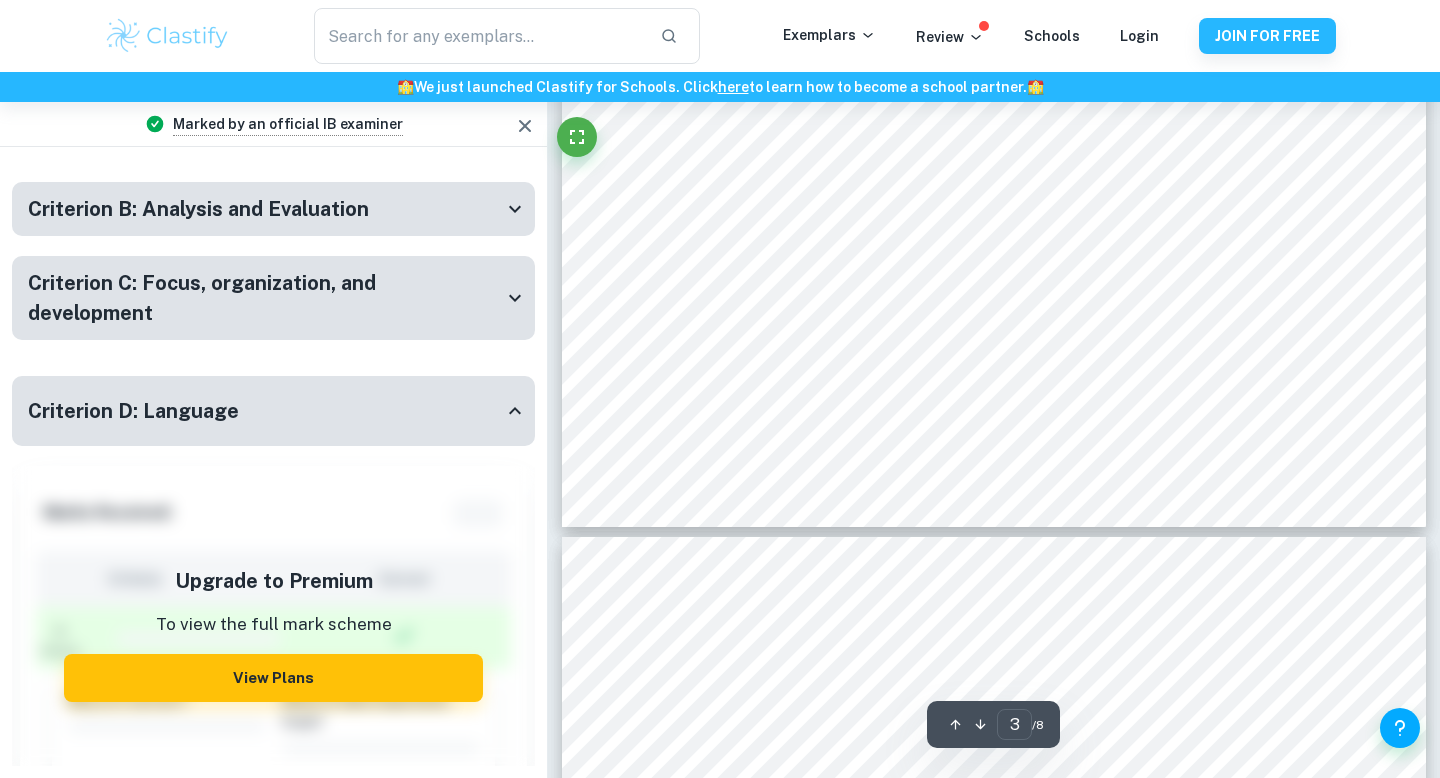 type on "4" 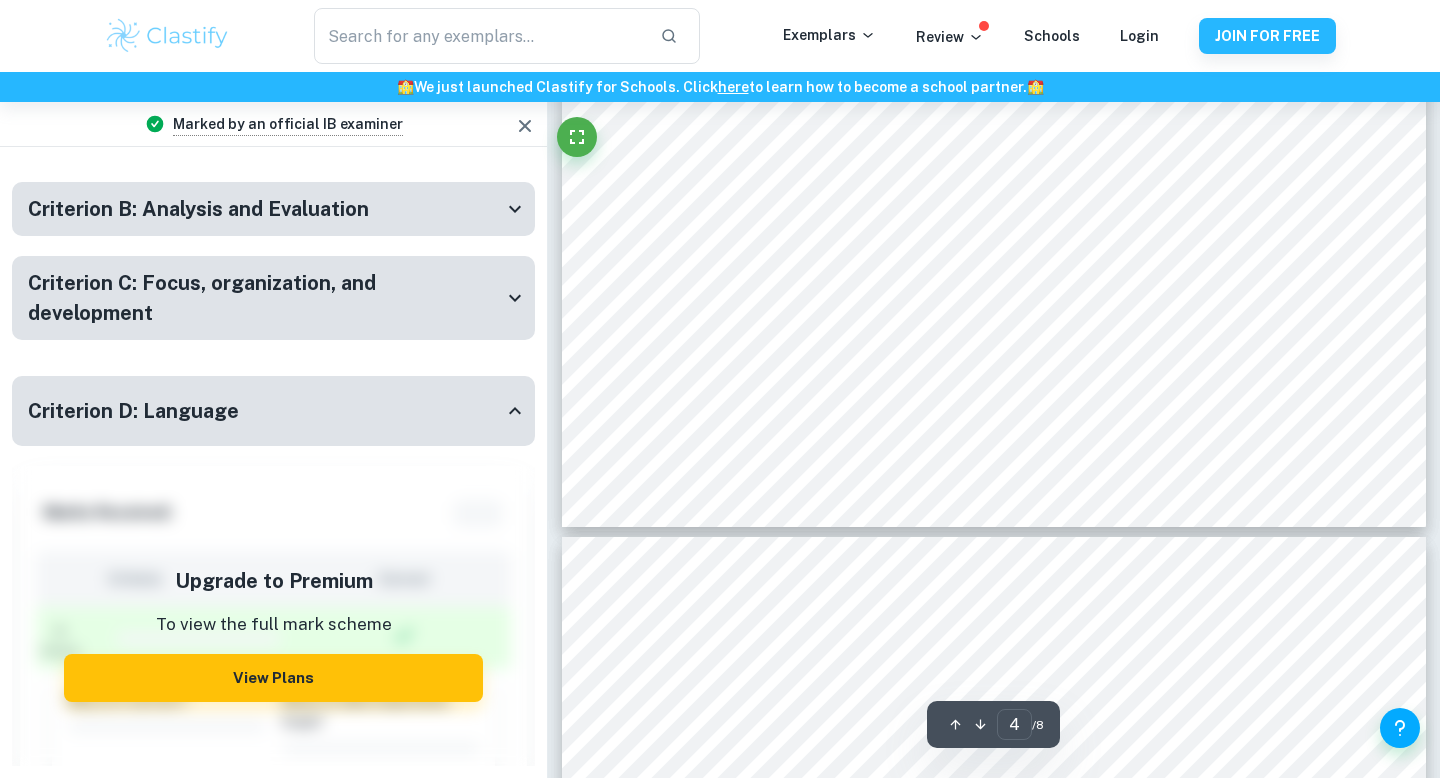 scroll, scrollTop: 3611, scrollLeft: 0, axis: vertical 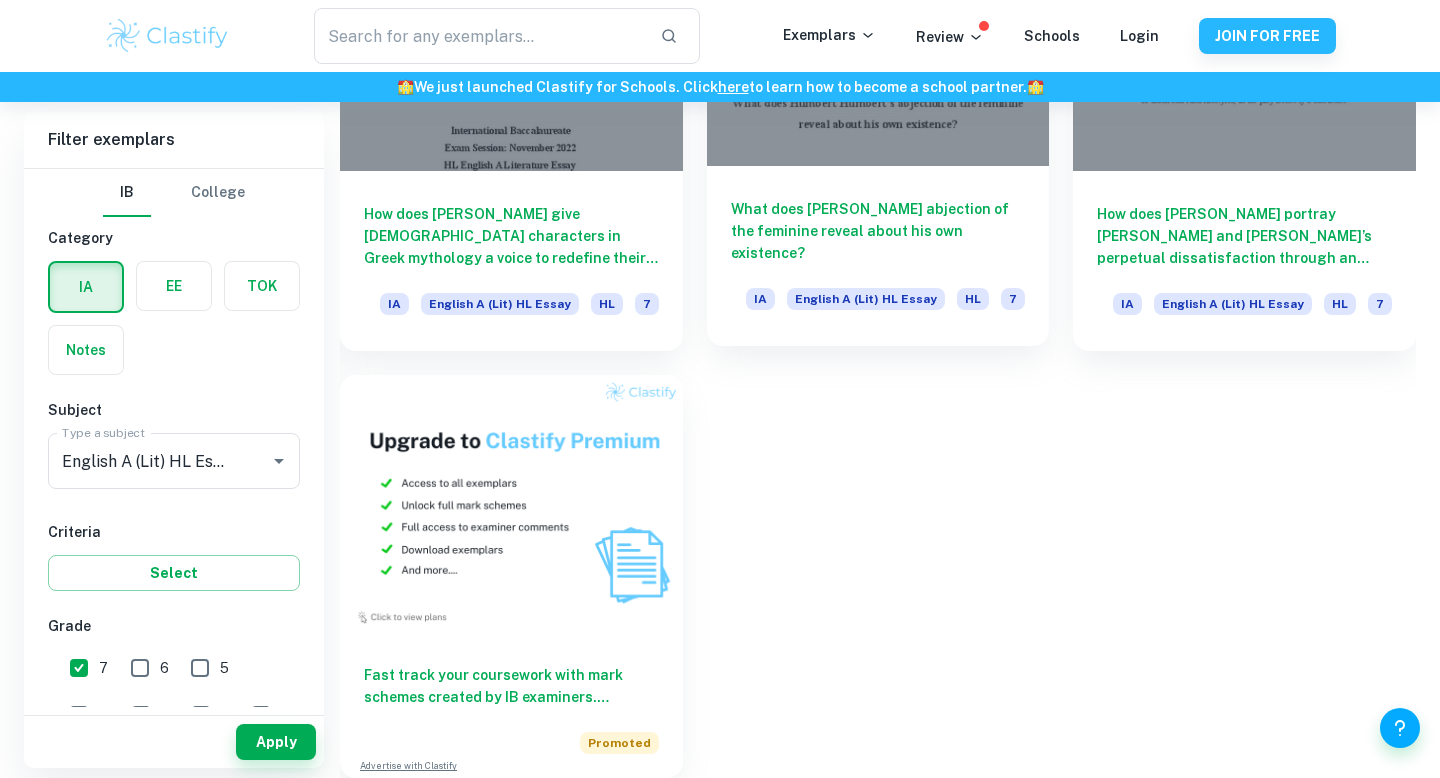 click on "What does [PERSON_NAME] abjection of the feminine reveal about his own existence?" at bounding box center (878, 231) 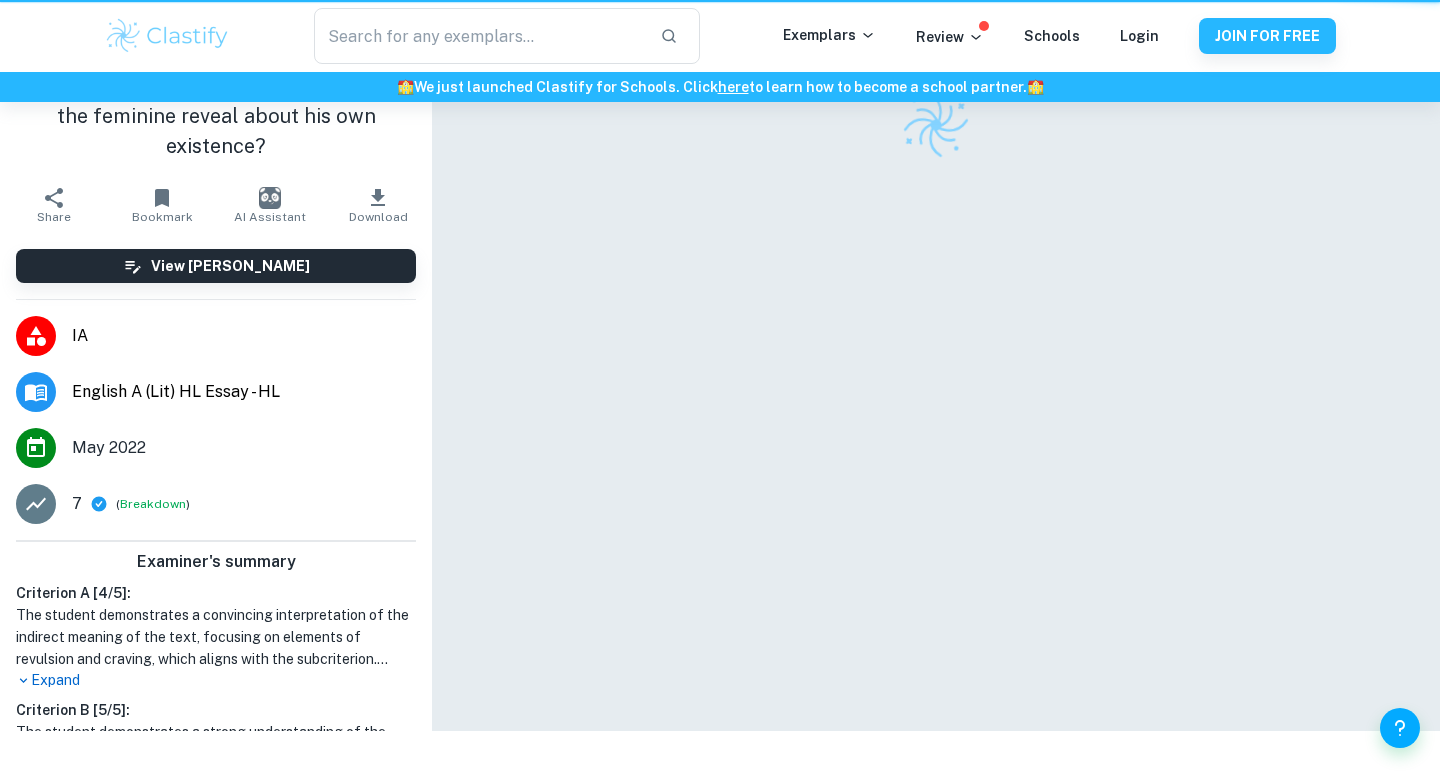 scroll, scrollTop: 0, scrollLeft: 0, axis: both 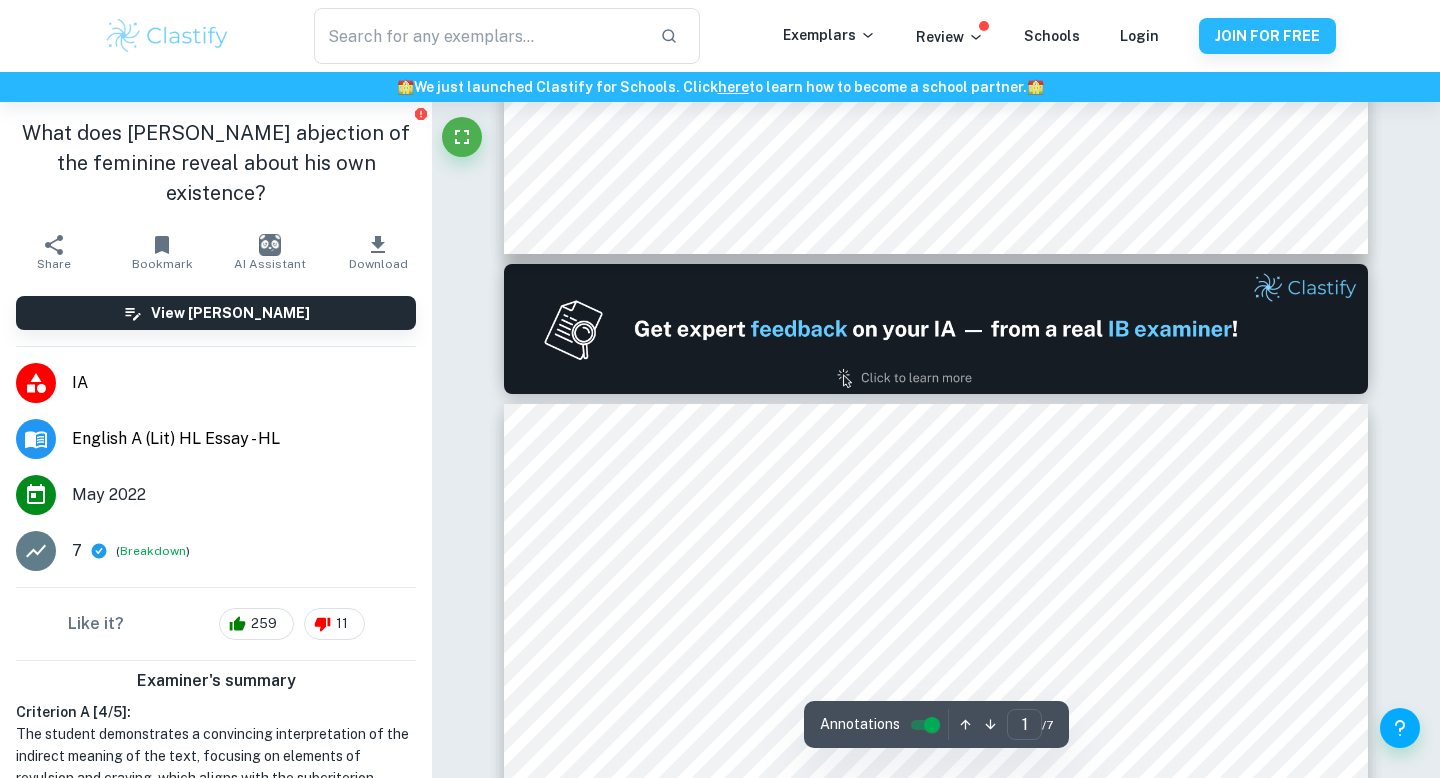 type on "2" 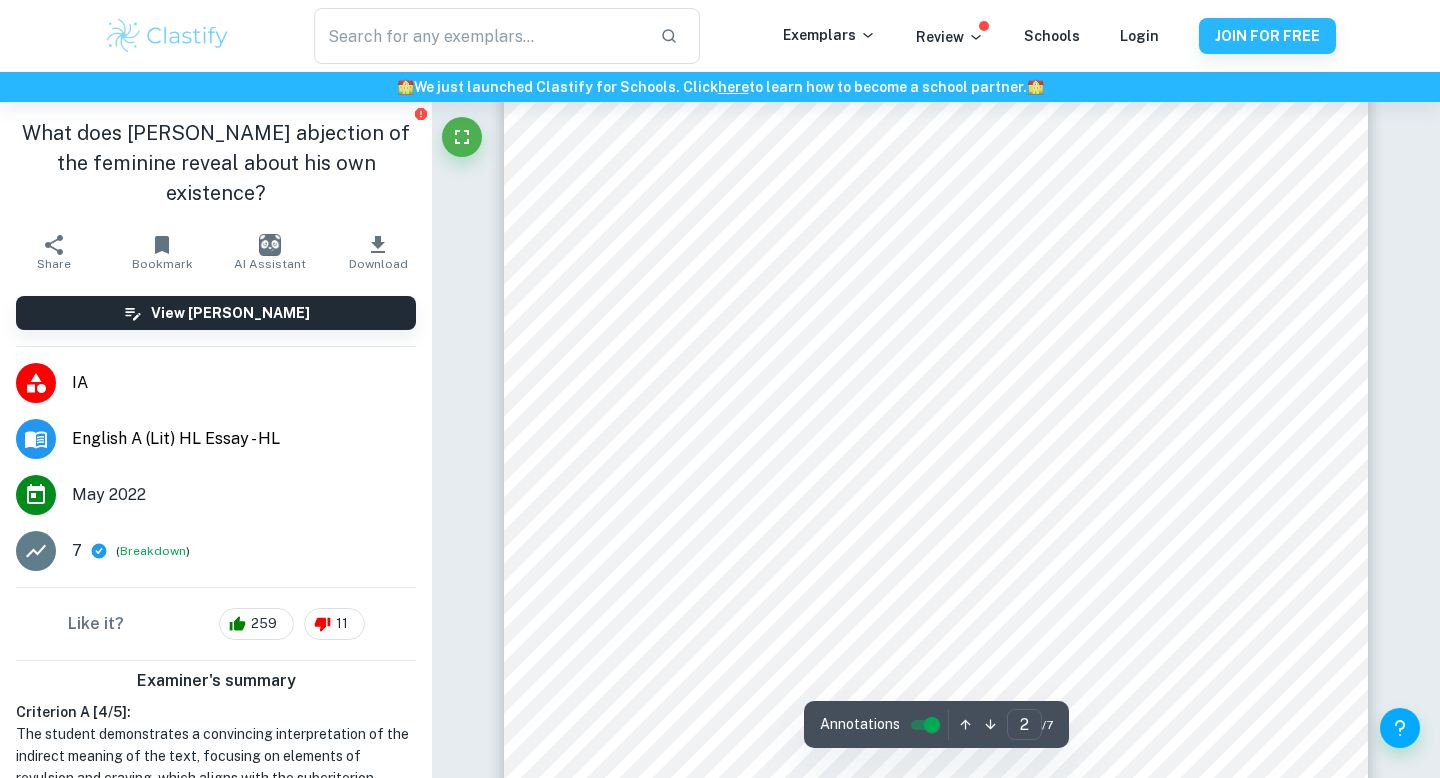 scroll, scrollTop: 1566, scrollLeft: 0, axis: vertical 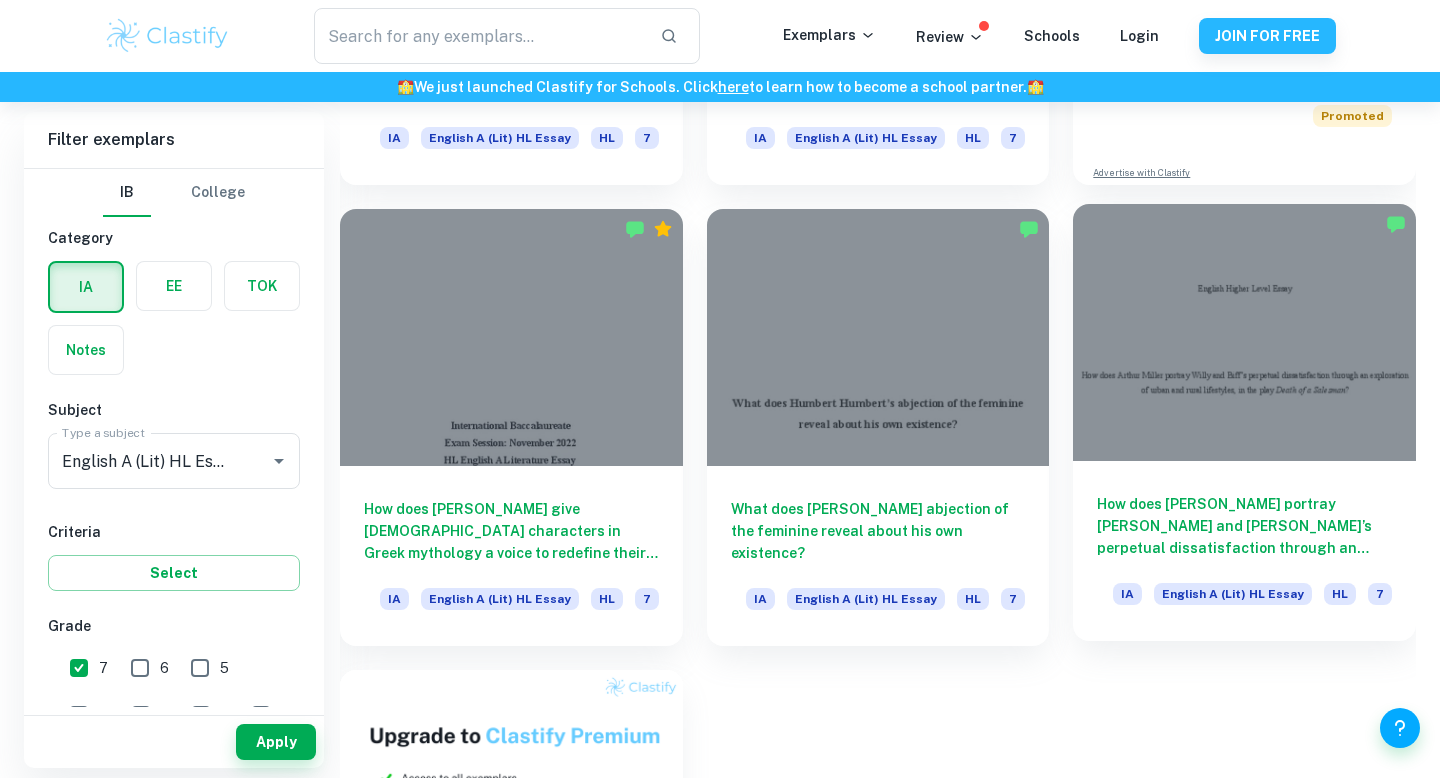 click on "How does [PERSON_NAME] portray [PERSON_NAME] and [PERSON_NAME]’s perpetual dissatisfaction through an exploration of urban and rural lifestyles, in the play Death of a Salesman?" at bounding box center (1244, 526) 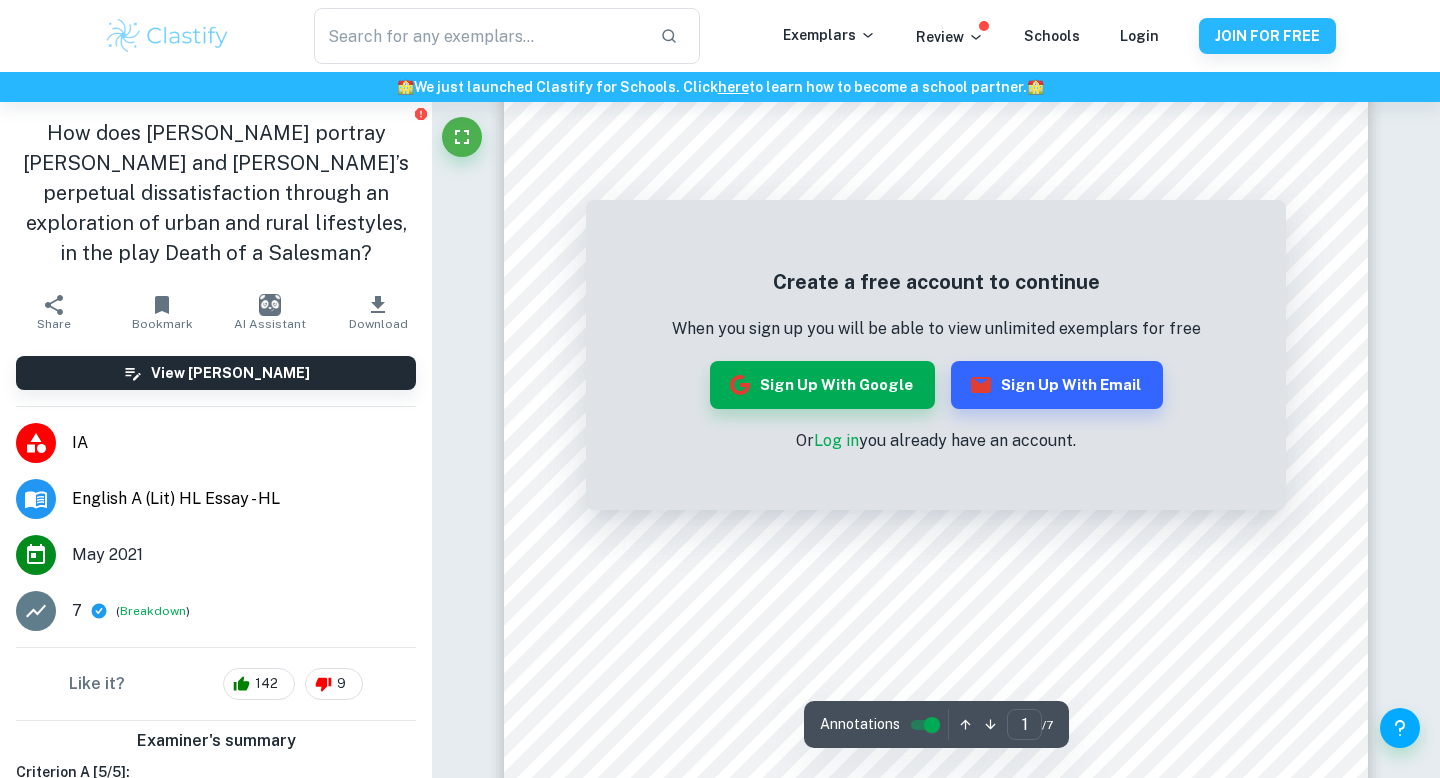 scroll, scrollTop: 44, scrollLeft: 0, axis: vertical 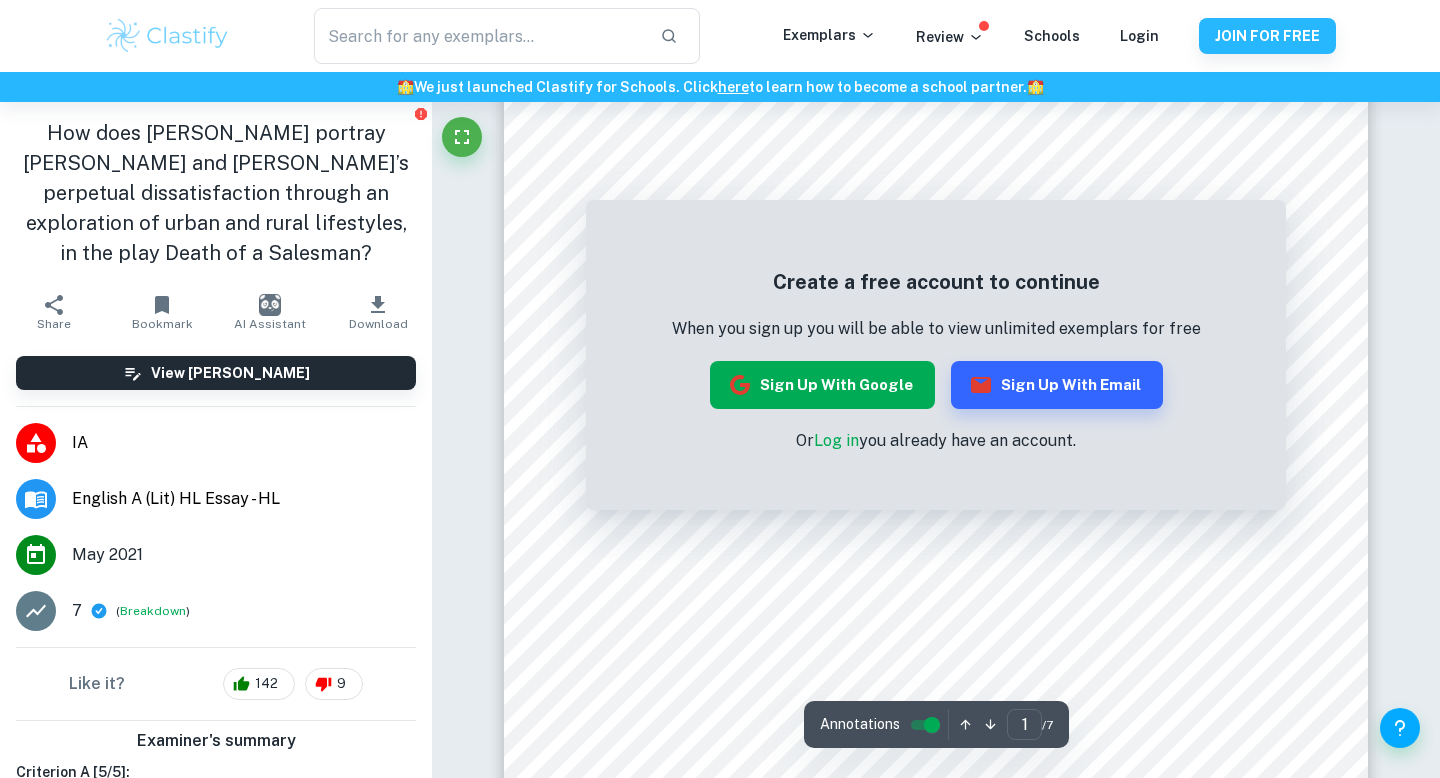 click on "Sign up with Google" at bounding box center (822, 385) 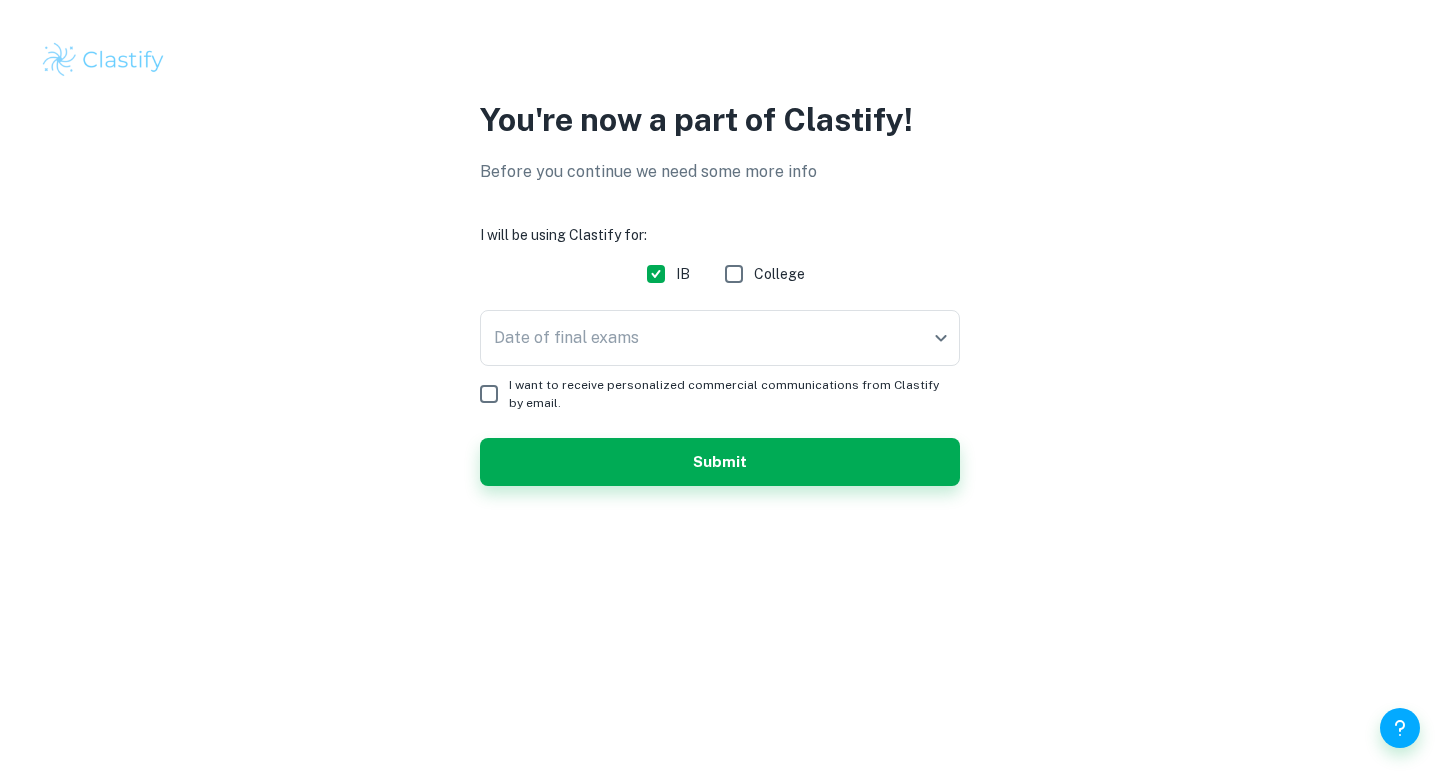 scroll, scrollTop: 0, scrollLeft: 0, axis: both 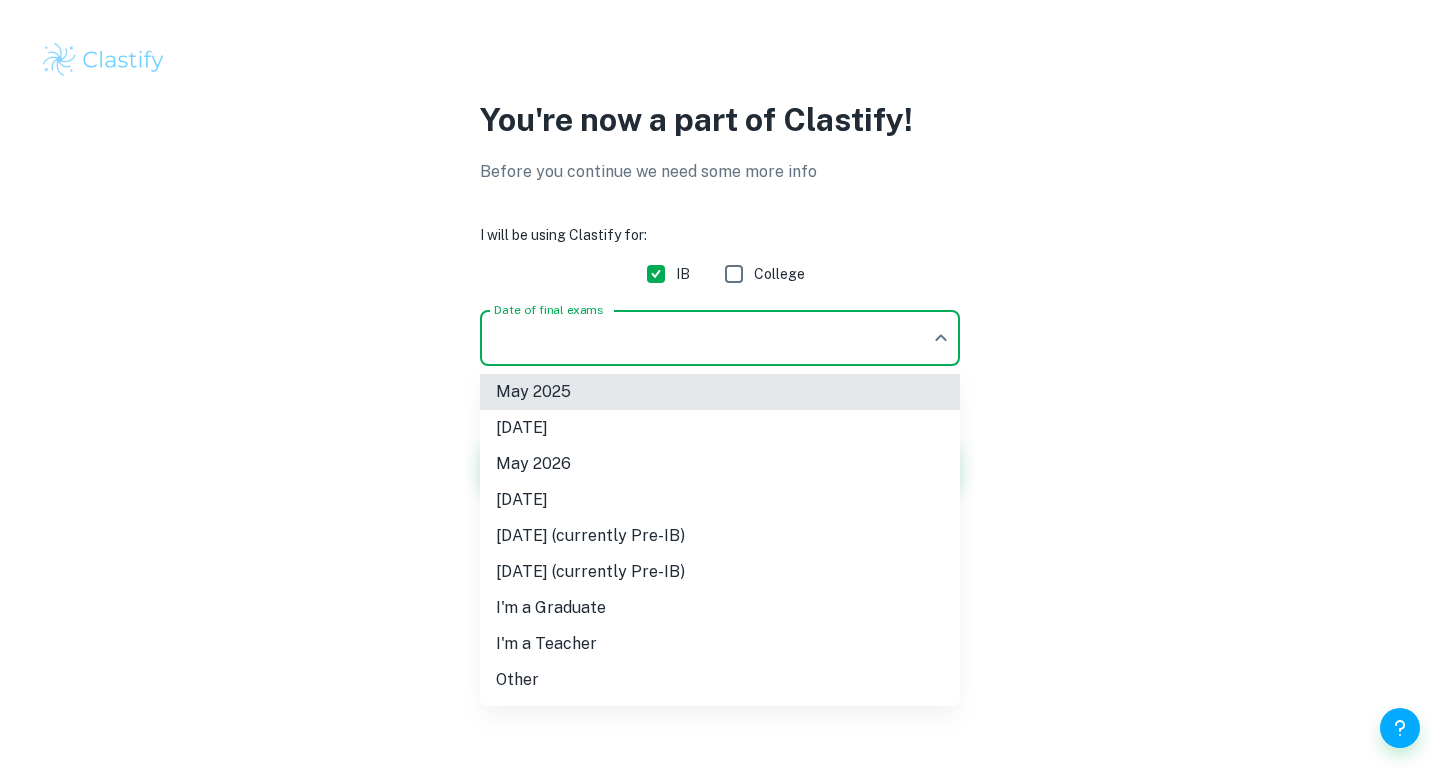 click on "We value your privacy We use cookies to enhance your browsing experience, serve personalised ads or content, and analyse our traffic. By clicking "Accept All", you consent to our use of cookies.   Cookie Policy Customise   Reject All   Accept All   Customise Consent Preferences   We use cookies to help you navigate efficiently and perform certain functions. You will find detailed information about all cookies under each consent category below. The cookies that are categorised as "Necessary" are stored on your browser as they are essential for enabling the basic functionalities of the site. ...  Show more For more information on how Google's third-party cookies operate and handle your data, see:   Google Privacy Policy Necessary Always Active Necessary cookies are required to enable the basic features of this site, such as providing secure log-in or adjusting your consent preferences. These cookies do not store any personally identifiable data. Functional Analytics Performance Advertisement Uncategorised" at bounding box center [720, 389] 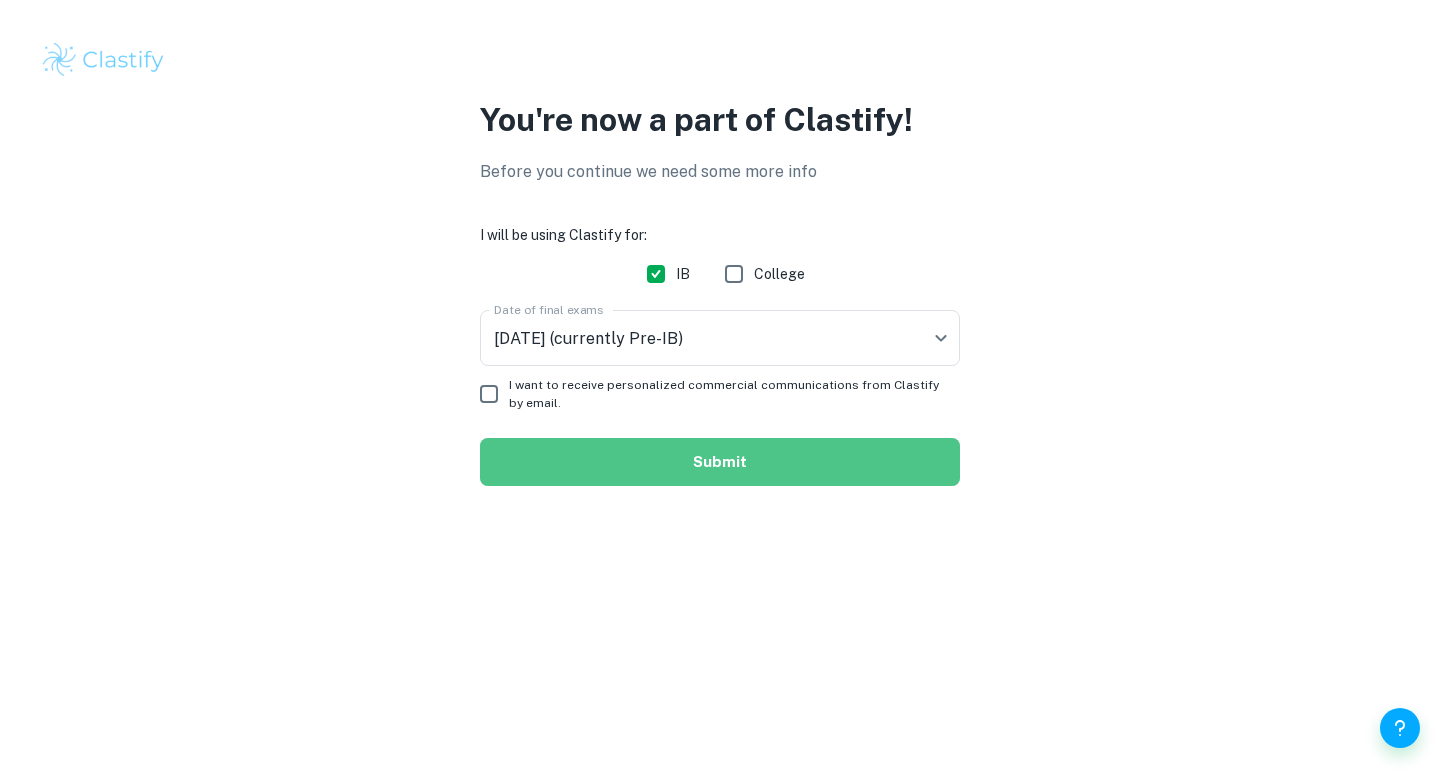 click on "Submit" at bounding box center (720, 462) 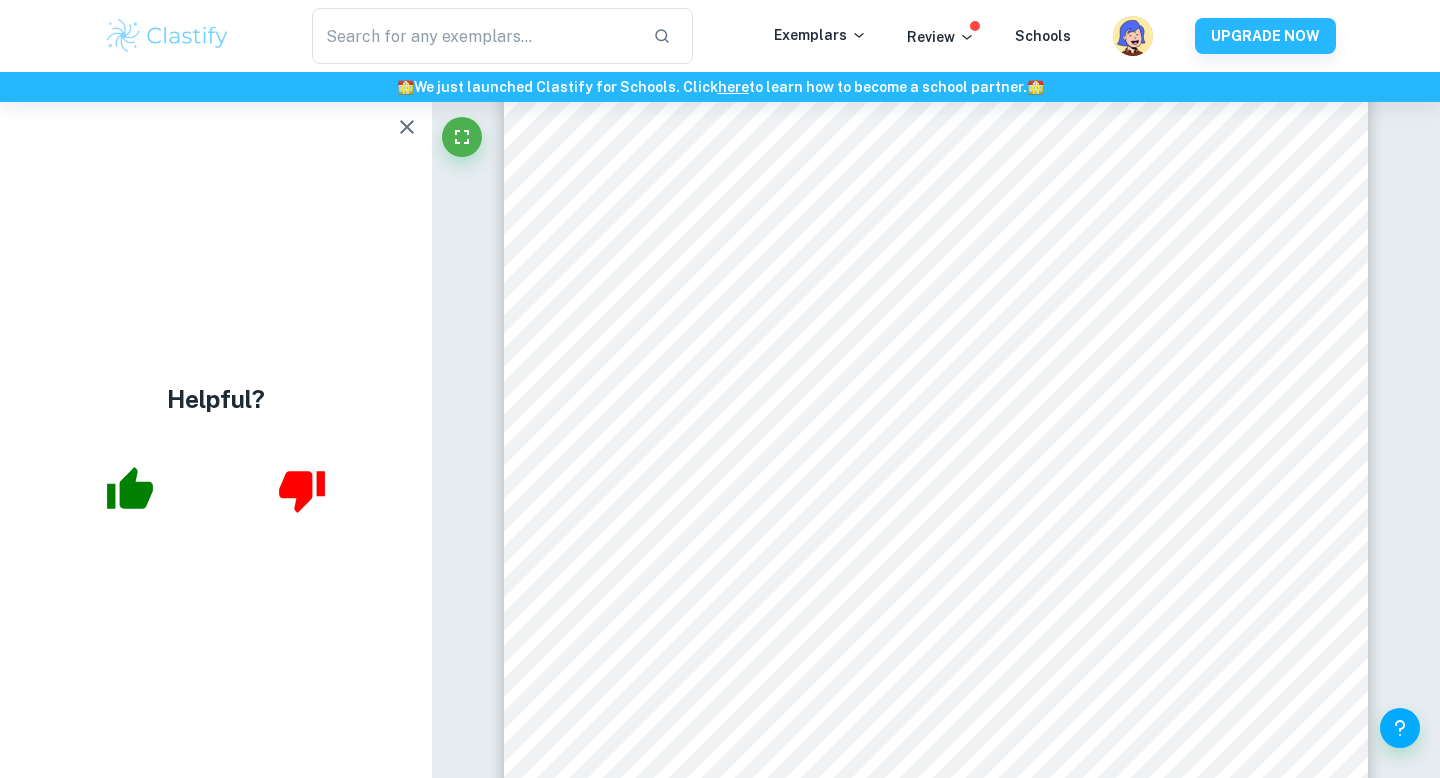 scroll, scrollTop: 477, scrollLeft: 0, axis: vertical 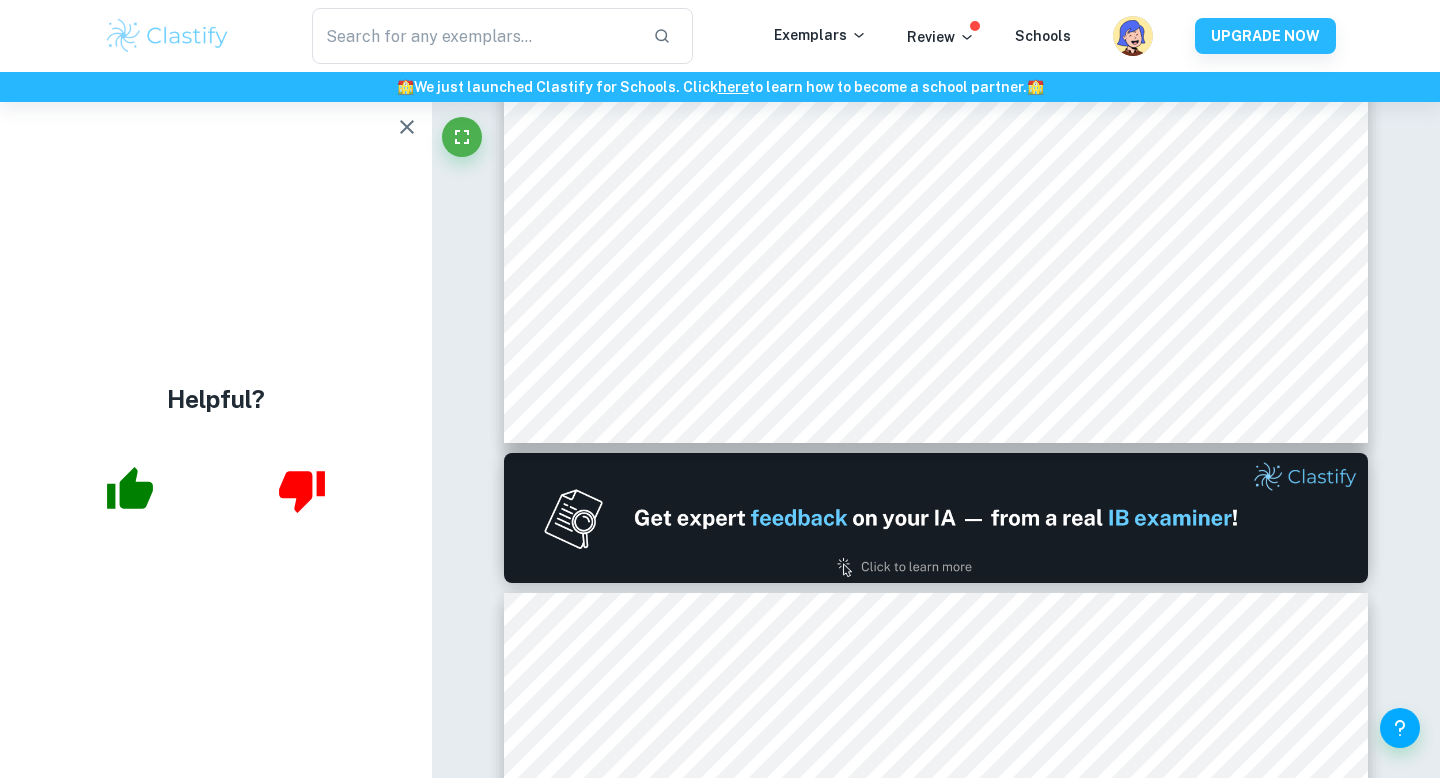 type on "1" 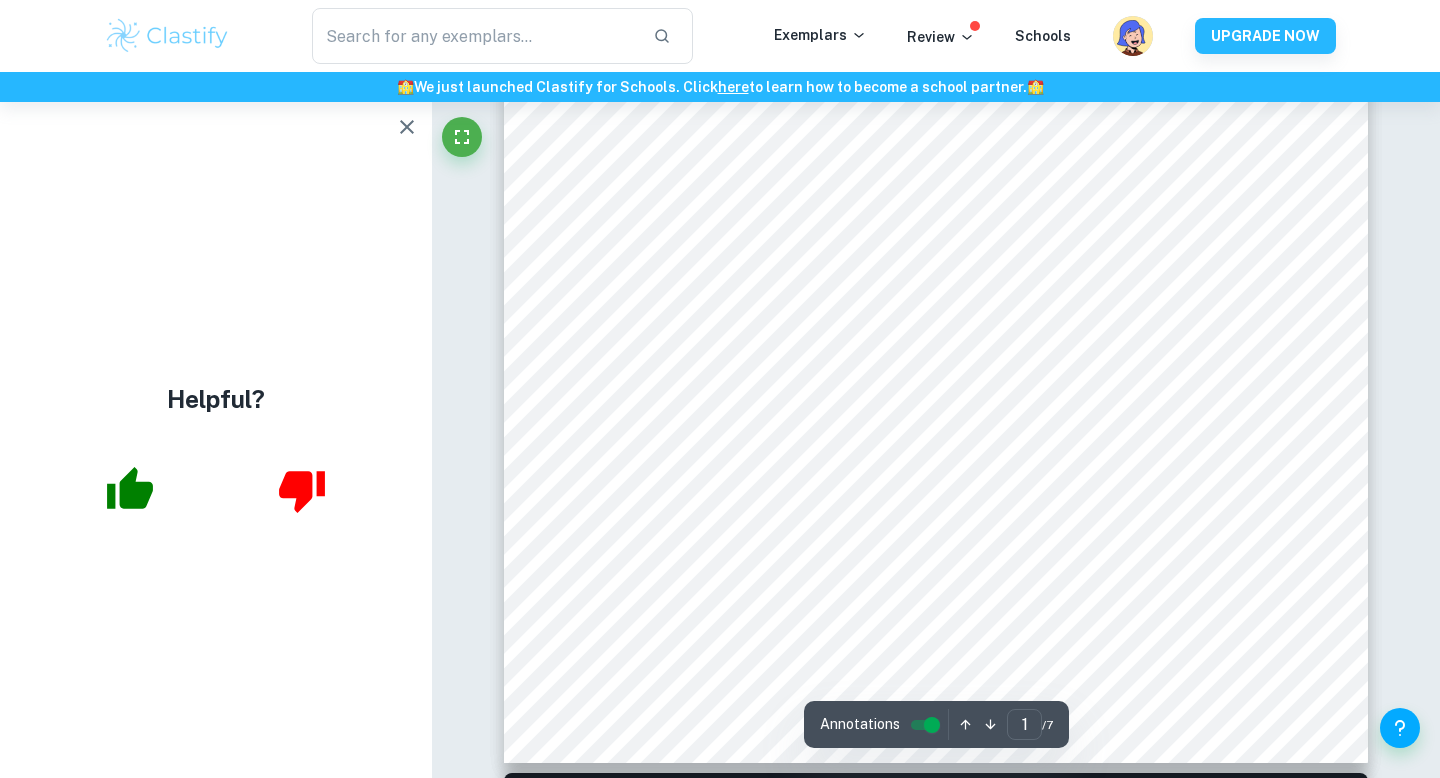 scroll, scrollTop: 0, scrollLeft: 0, axis: both 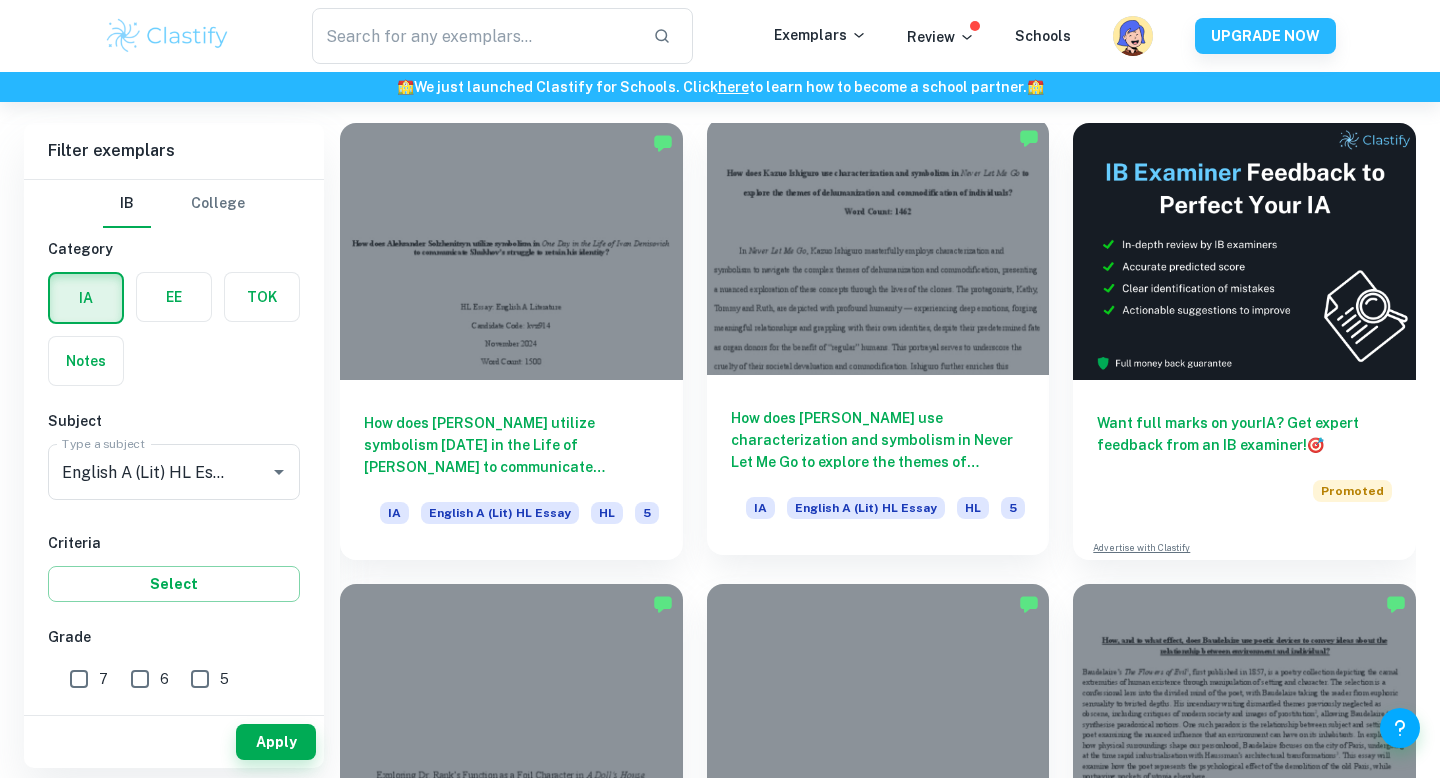 click on "How does [PERSON_NAME] use characterization and symbolism in Never Let Me Go to explore the themes of dehumanization and commodification of individuals?" at bounding box center [878, 440] 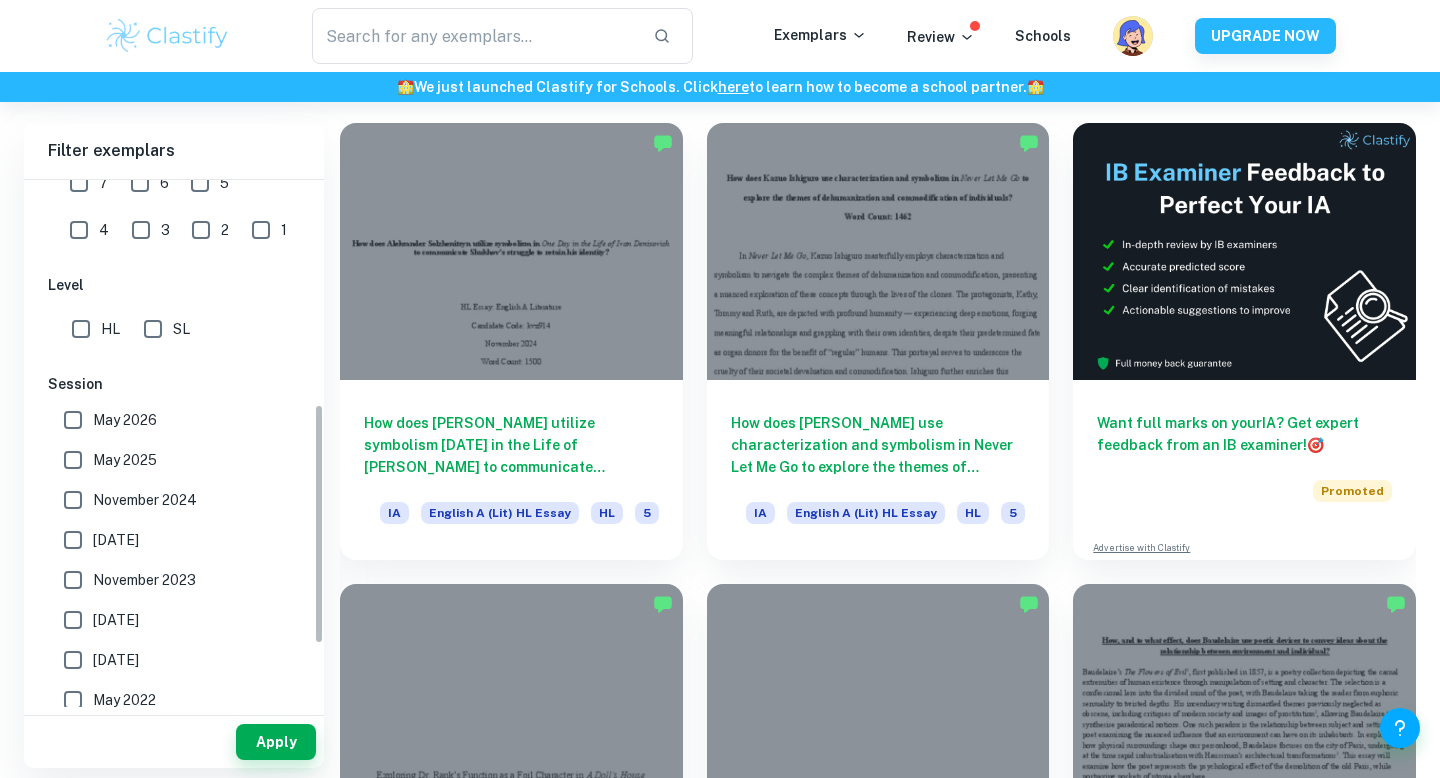 scroll, scrollTop: 476, scrollLeft: 0, axis: vertical 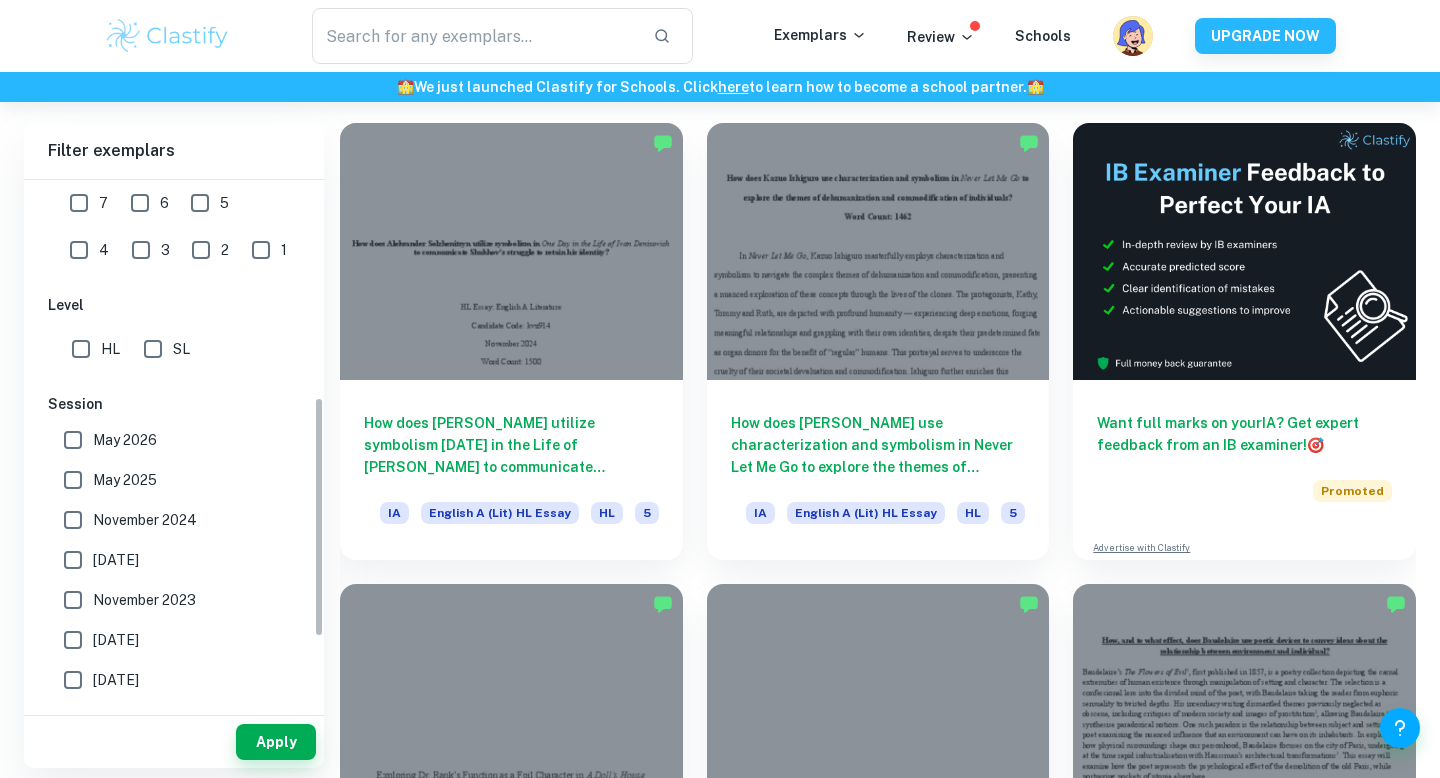 click on "7" at bounding box center (79, 203) 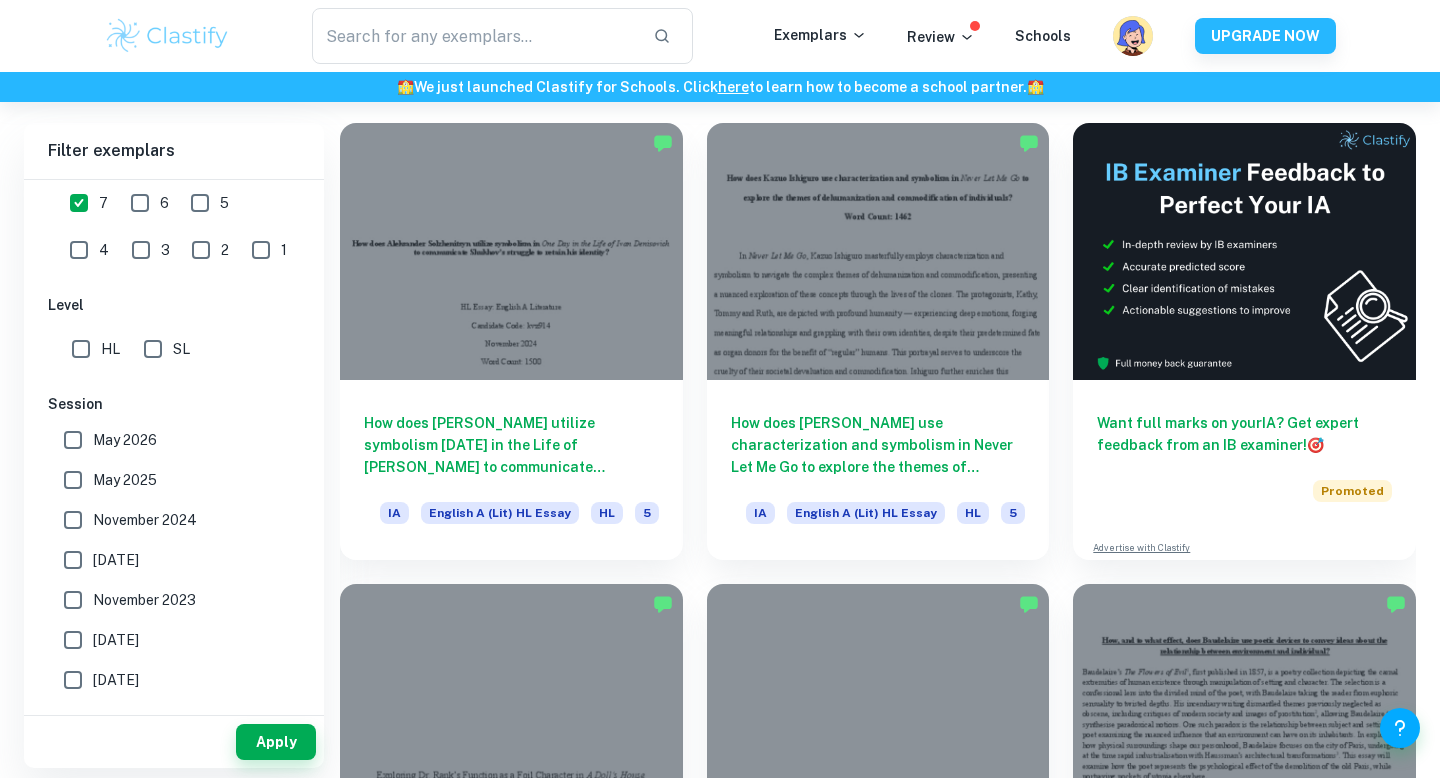 click on "HL" at bounding box center (81, 349) 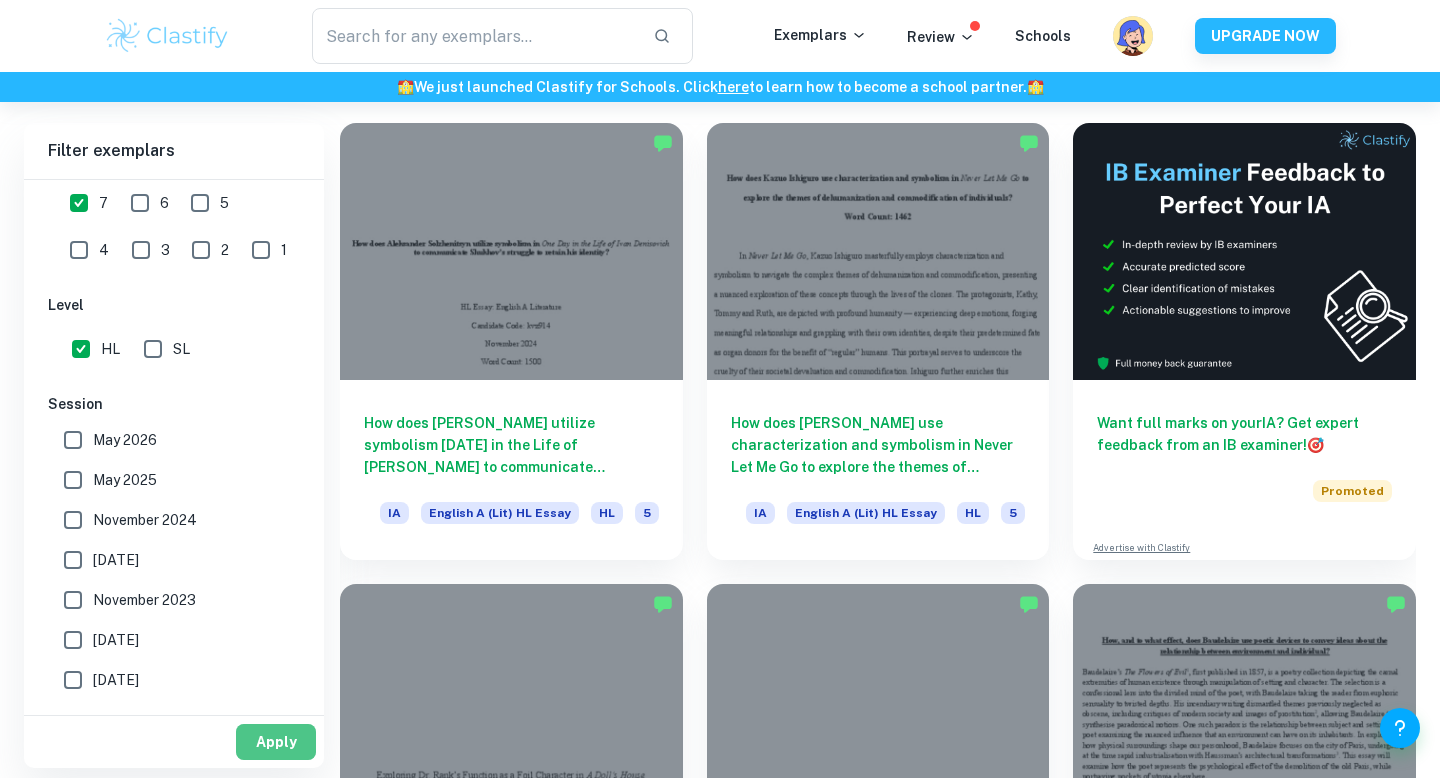 click on "Apply" at bounding box center (276, 742) 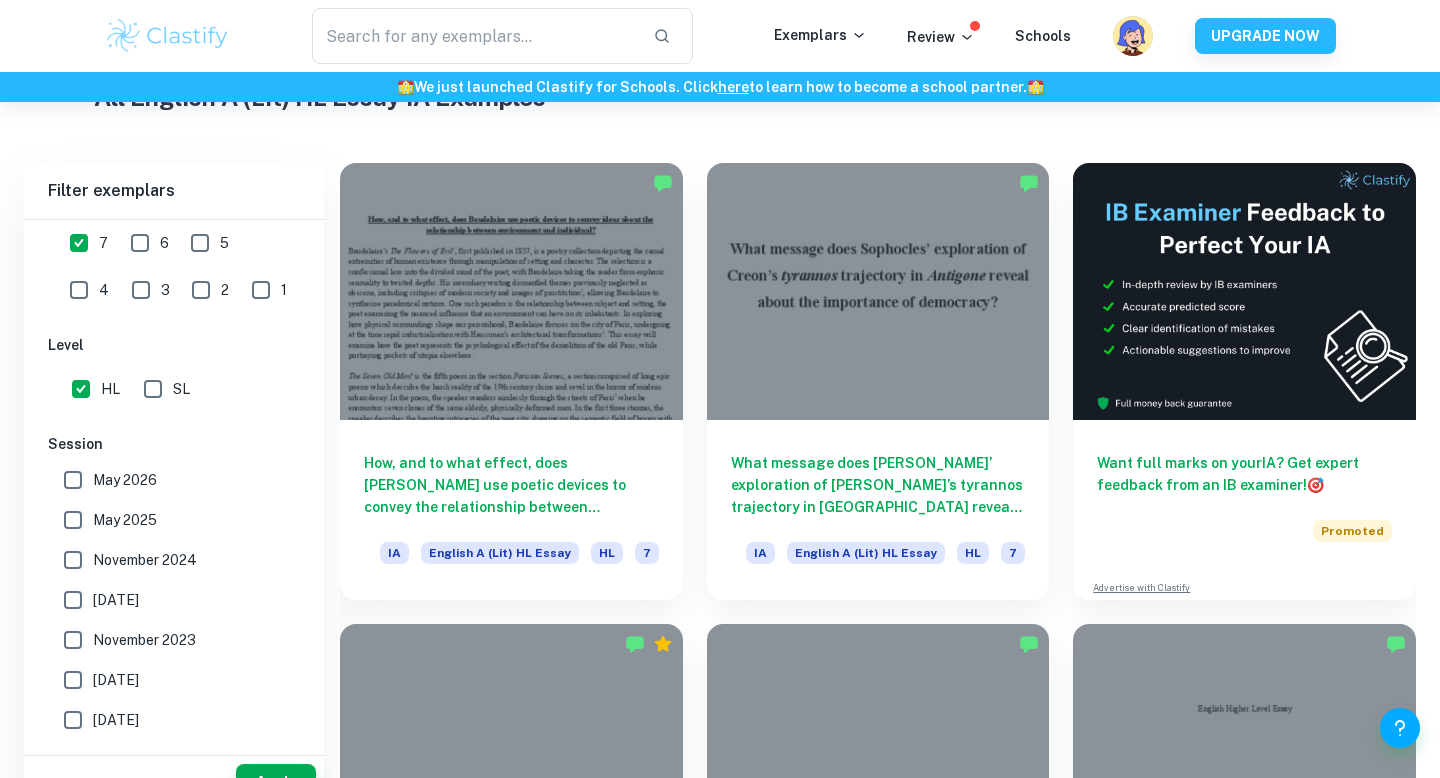 scroll, scrollTop: 551, scrollLeft: 0, axis: vertical 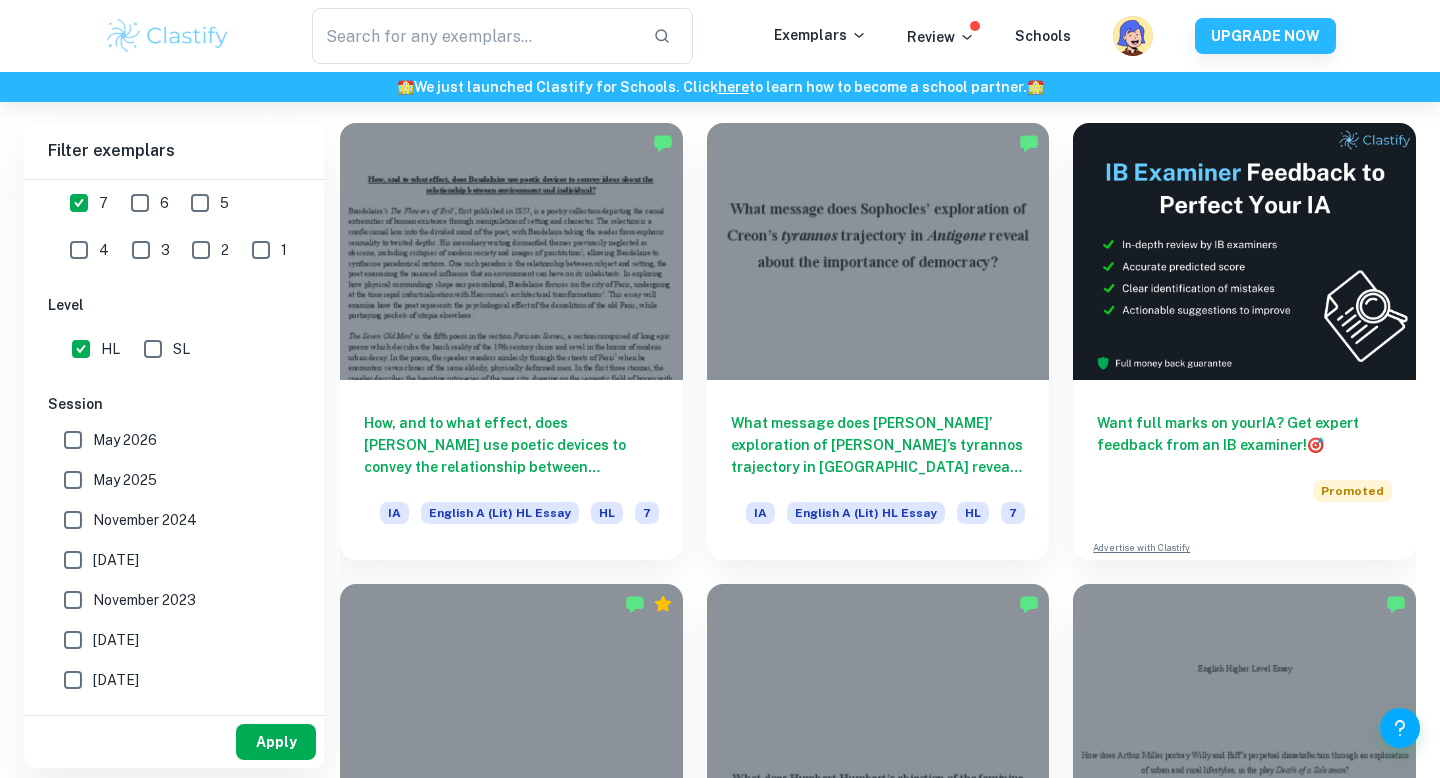 click on "Apply" at bounding box center [276, 742] 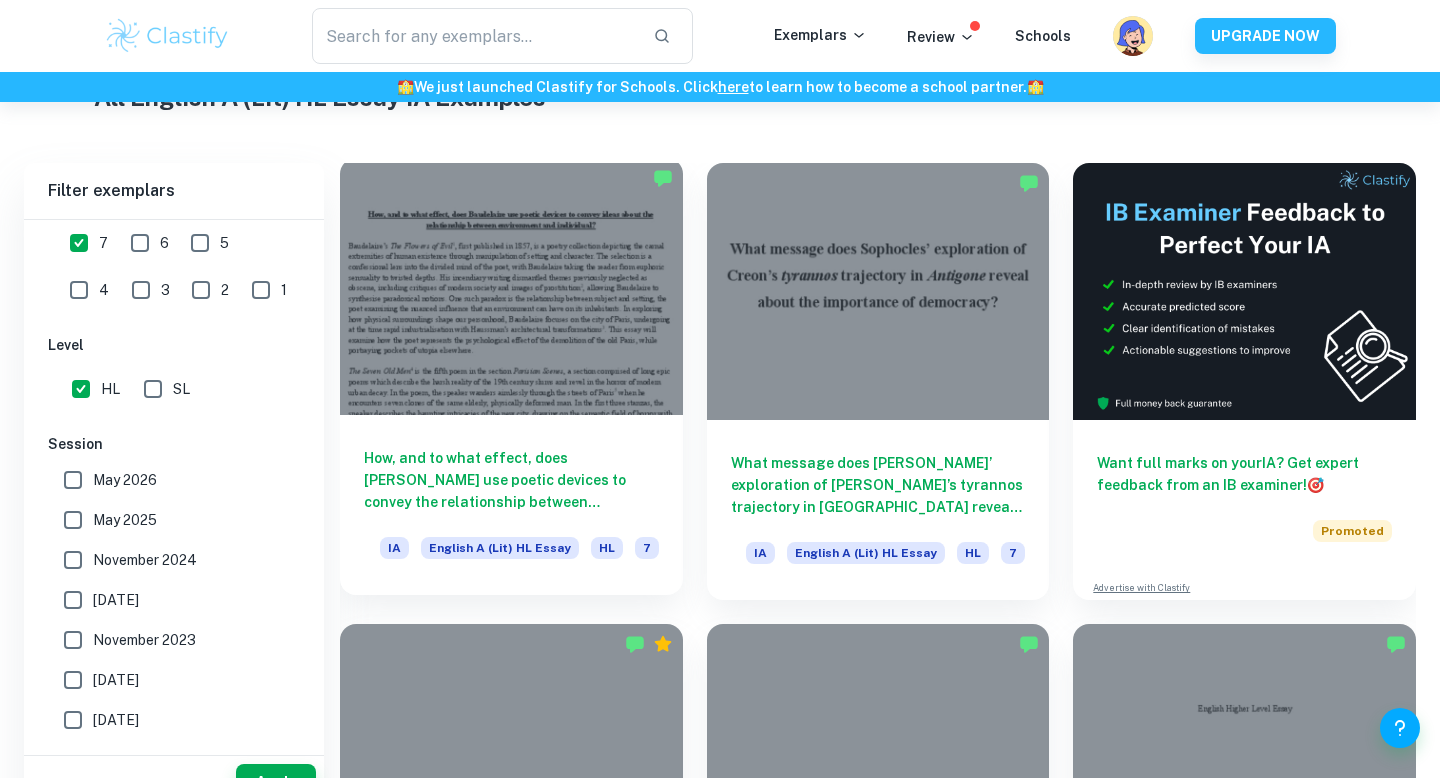 scroll, scrollTop: 551, scrollLeft: 0, axis: vertical 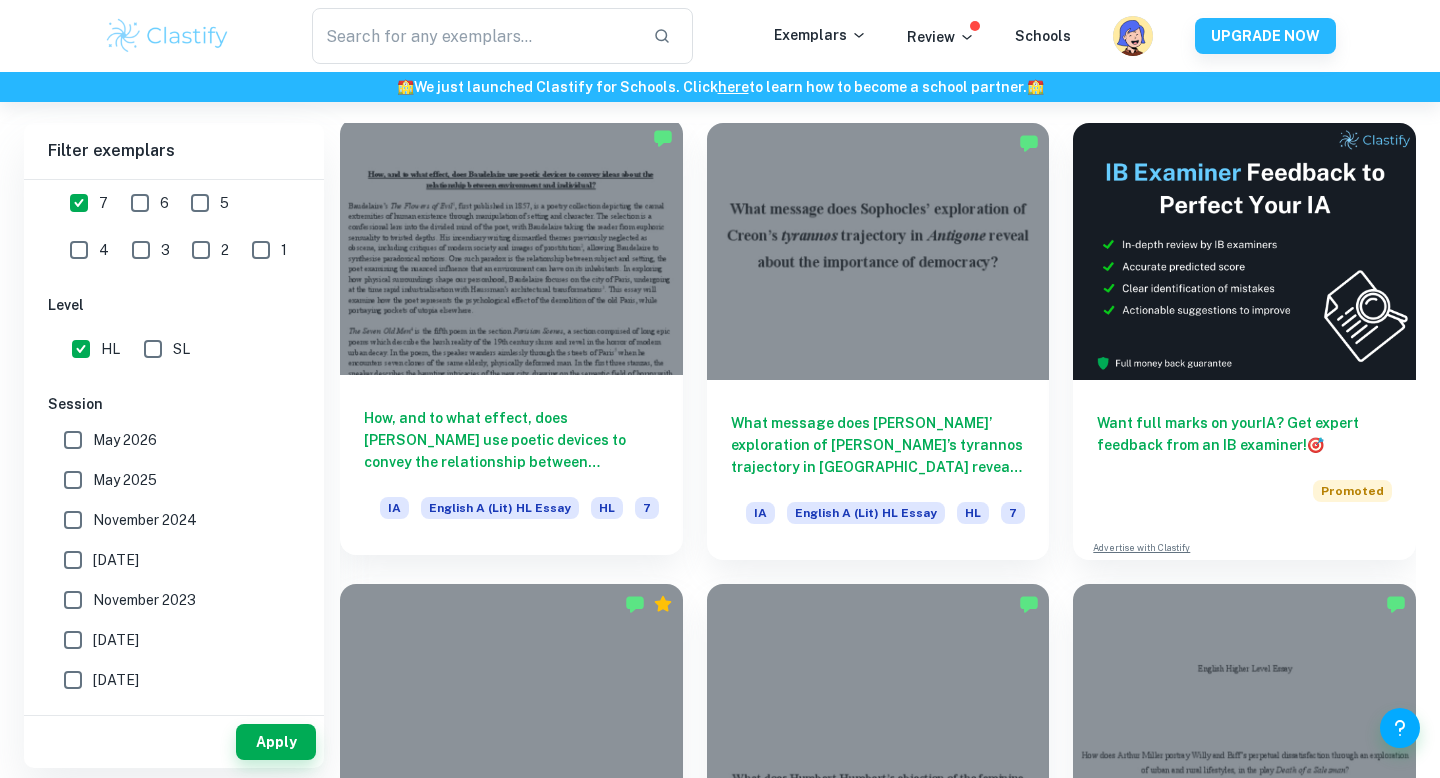 click at bounding box center [511, 246] 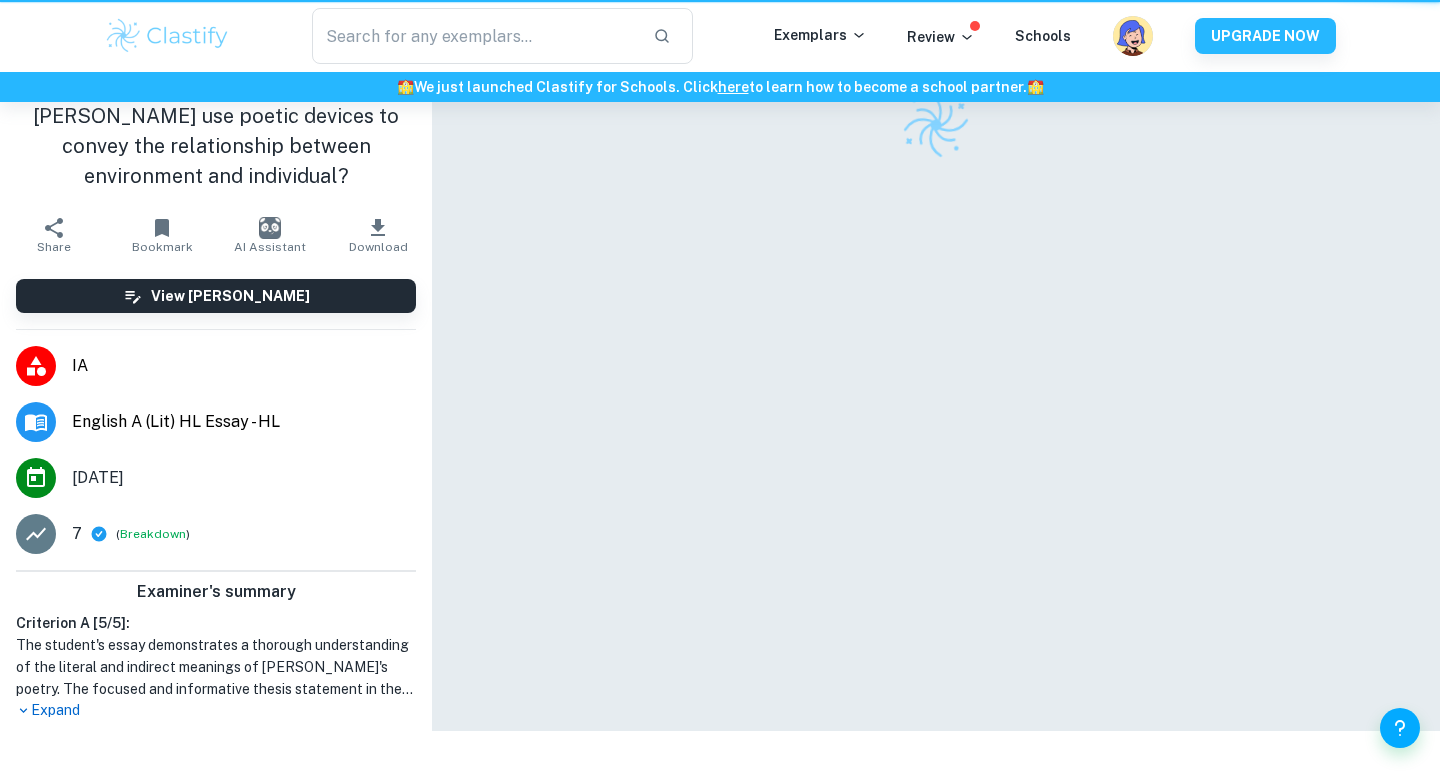 scroll, scrollTop: 0, scrollLeft: 0, axis: both 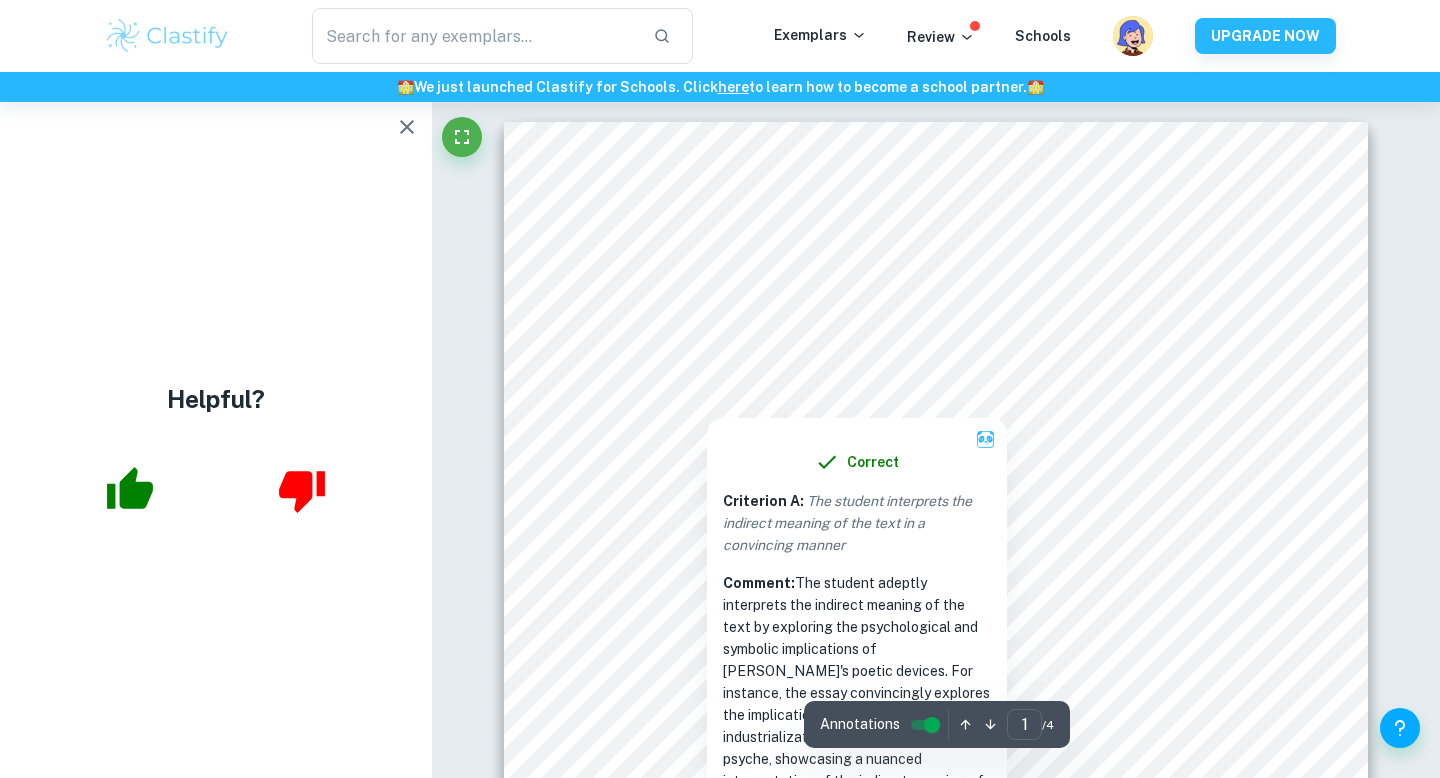 click at bounding box center (707, 402) 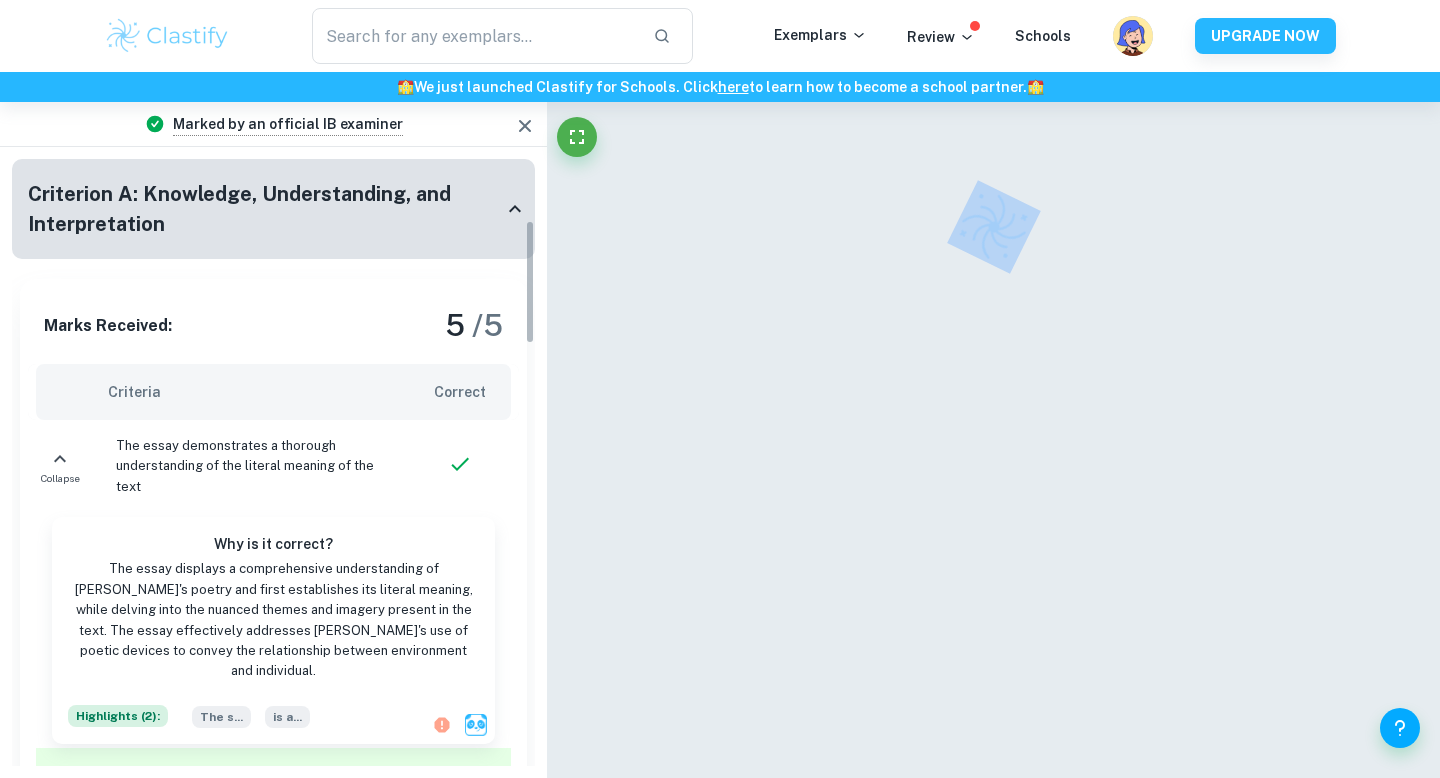 scroll, scrollTop: 301, scrollLeft: 0, axis: vertical 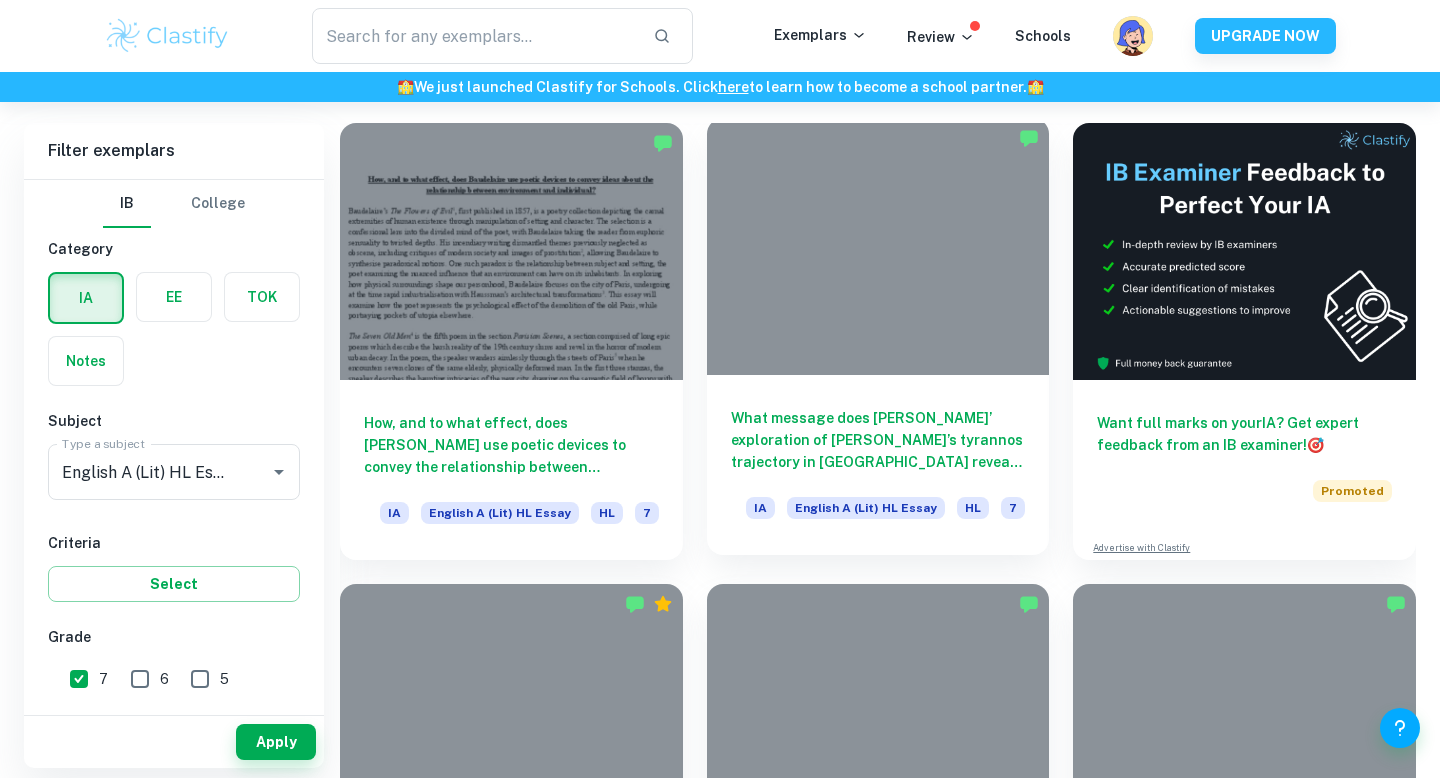 click on "What message does [PERSON_NAME]’ exploration of [PERSON_NAME]’s tyrannos trajectory in [GEOGRAPHIC_DATA] reveal about the importance of democracy?" at bounding box center (878, 440) 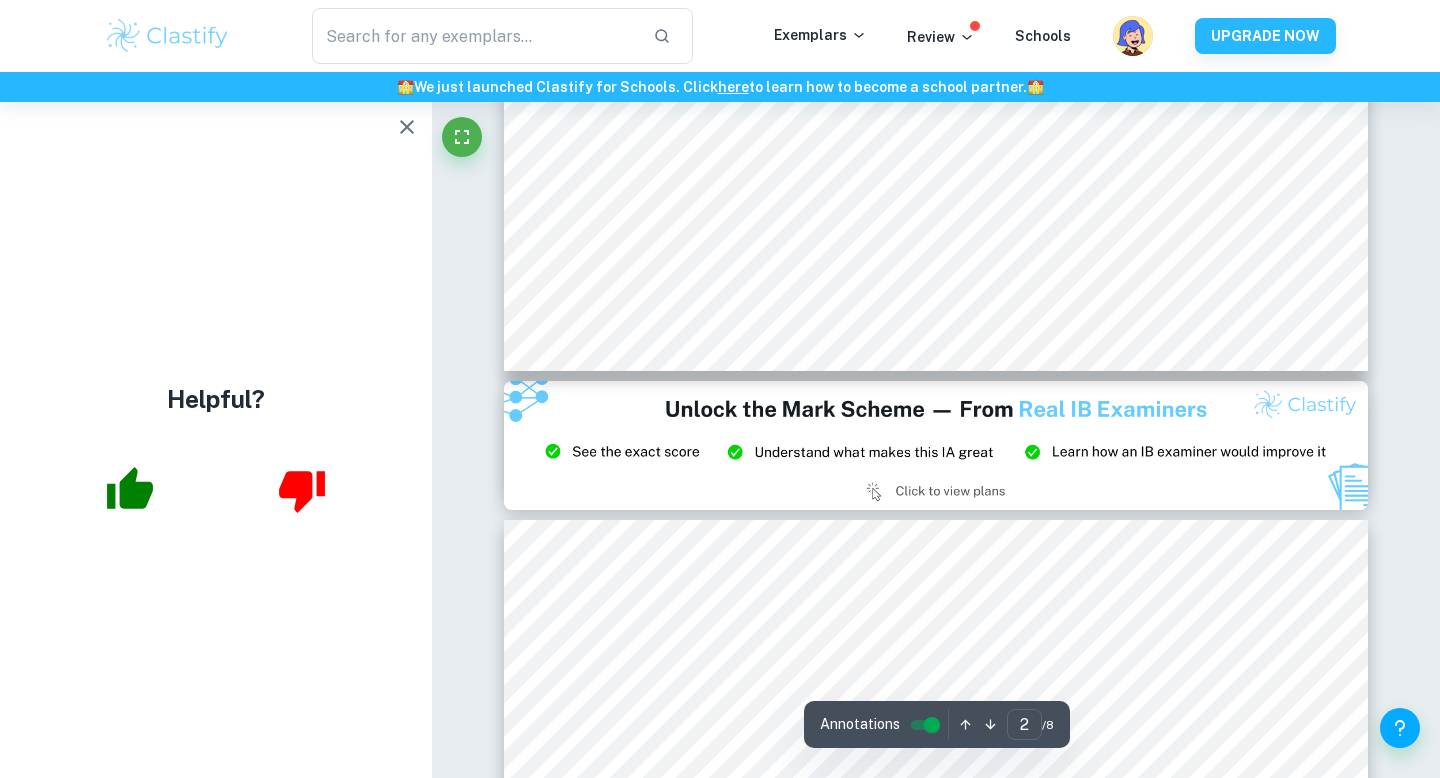 scroll, scrollTop: 2140, scrollLeft: 0, axis: vertical 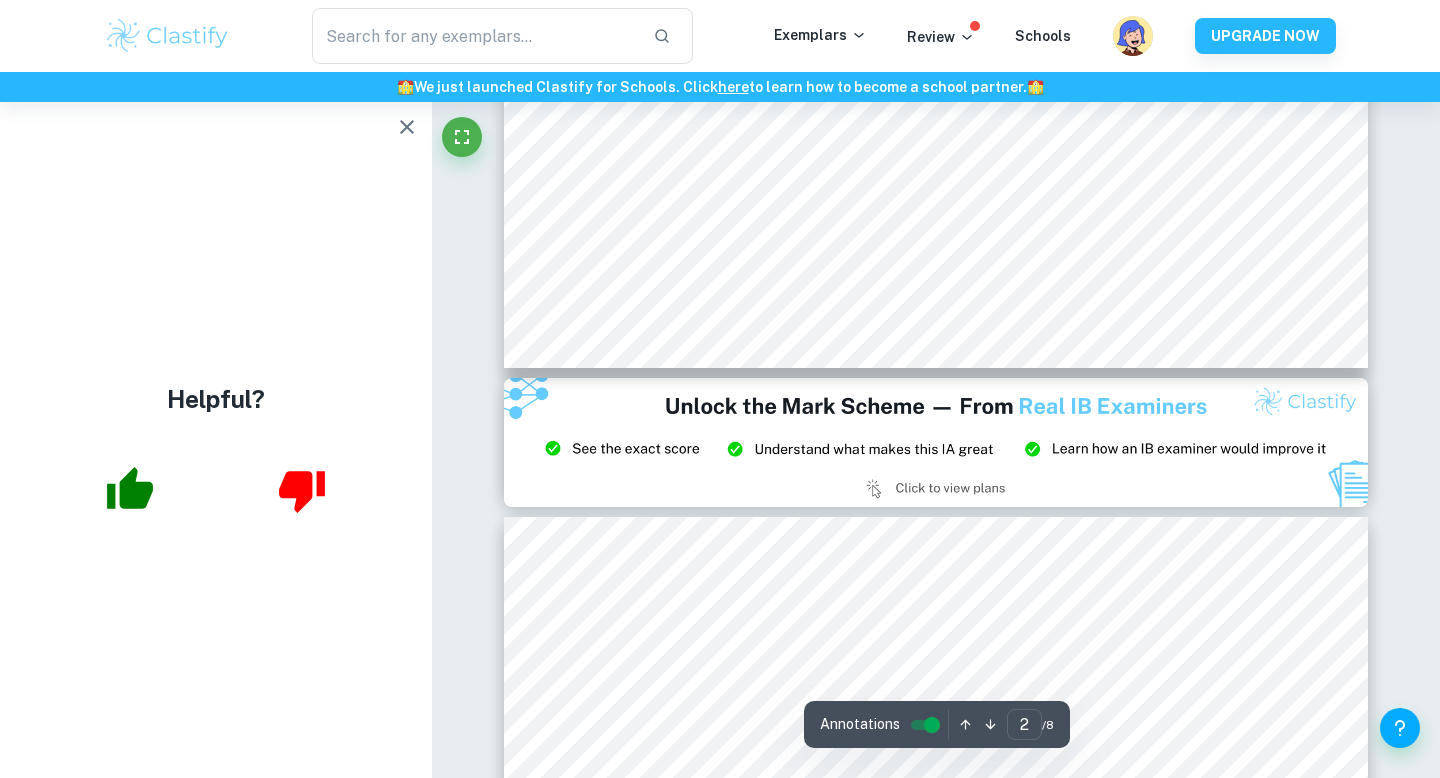 click at bounding box center (407, 127) 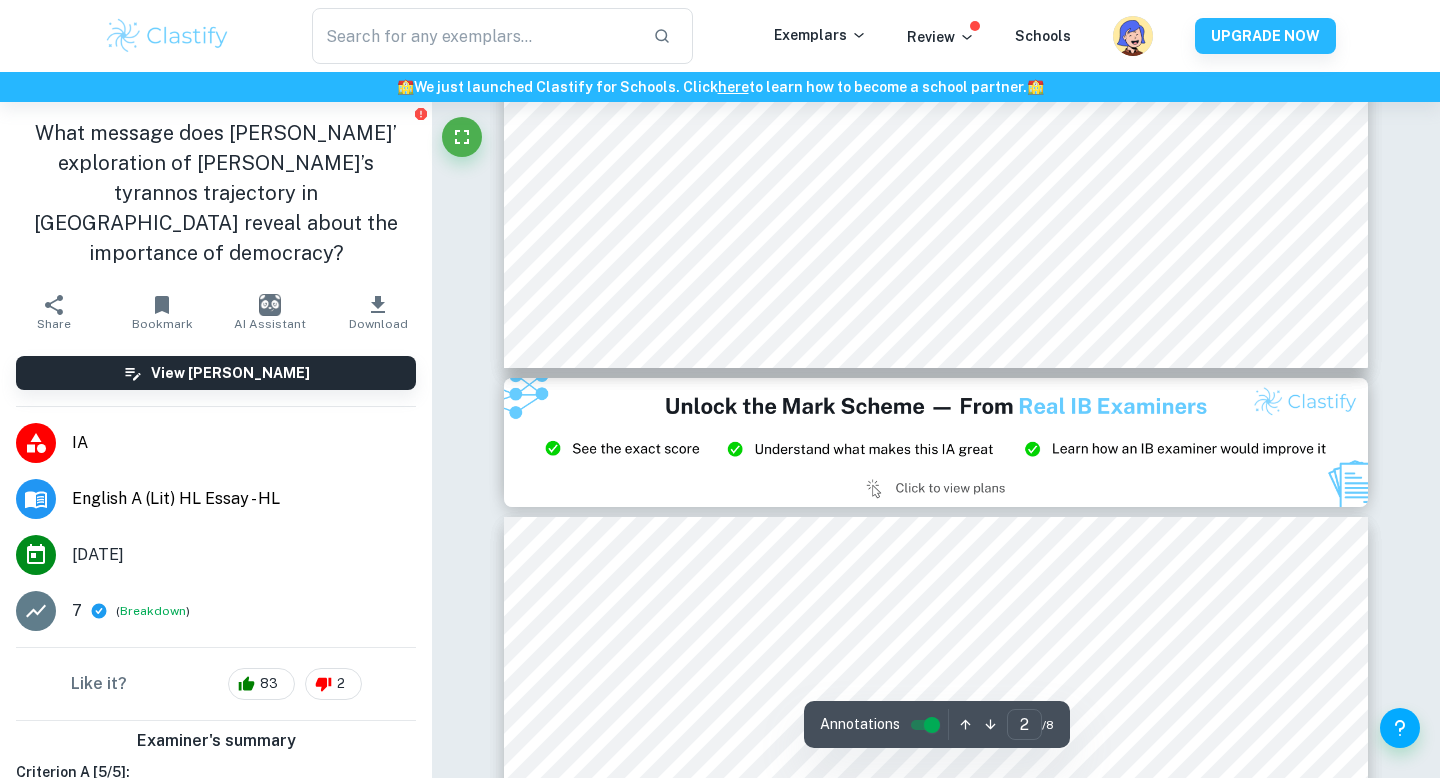 click at bounding box center [936, 443] 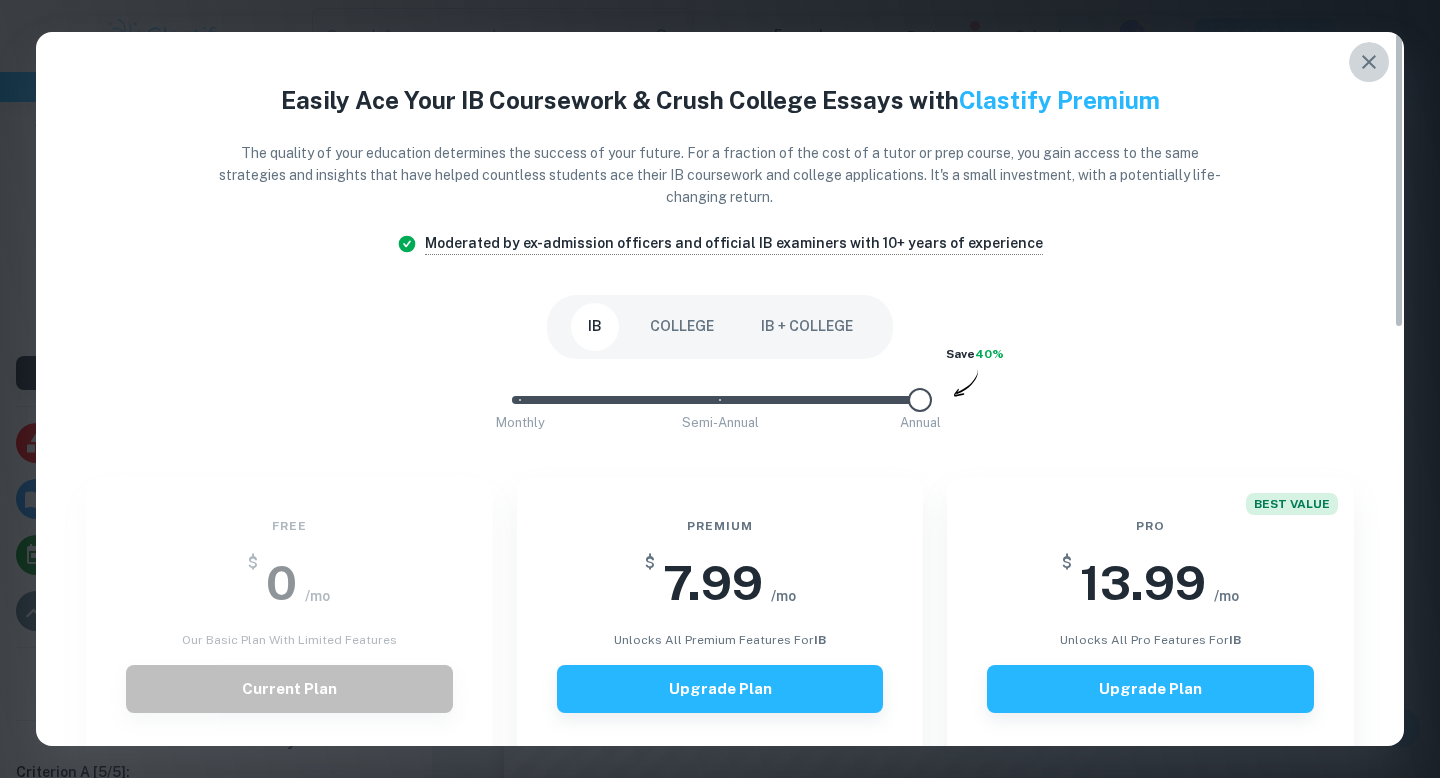 click 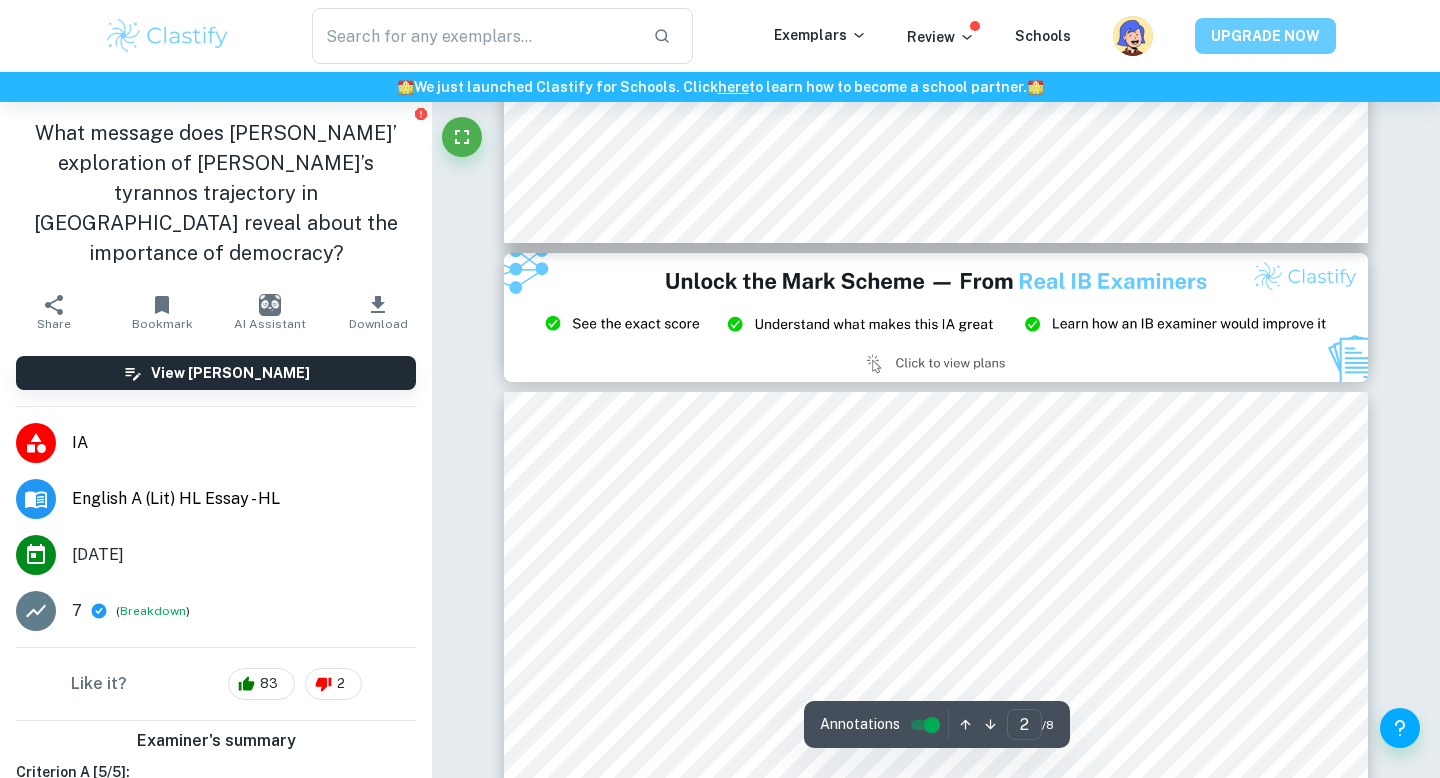 type on "3" 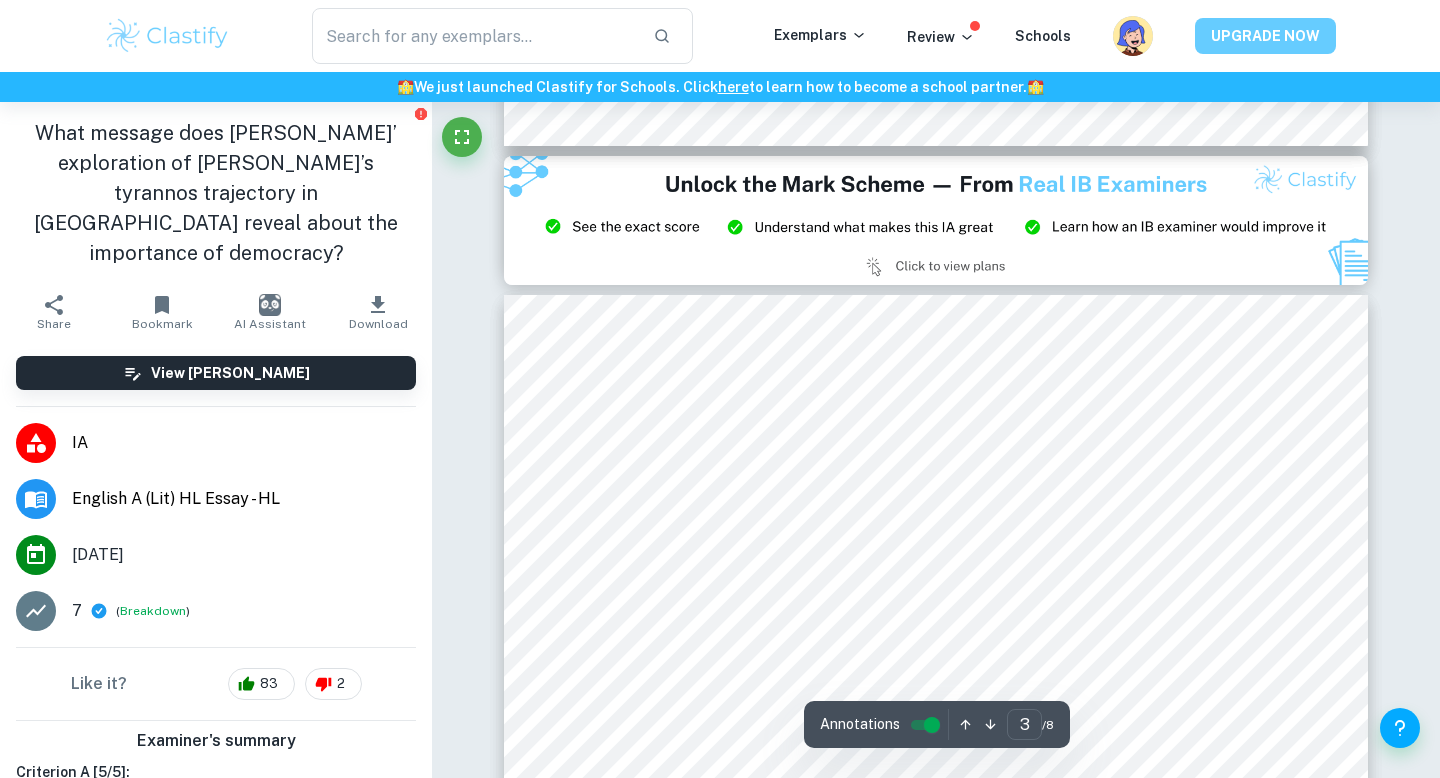 scroll, scrollTop: 2365, scrollLeft: 0, axis: vertical 